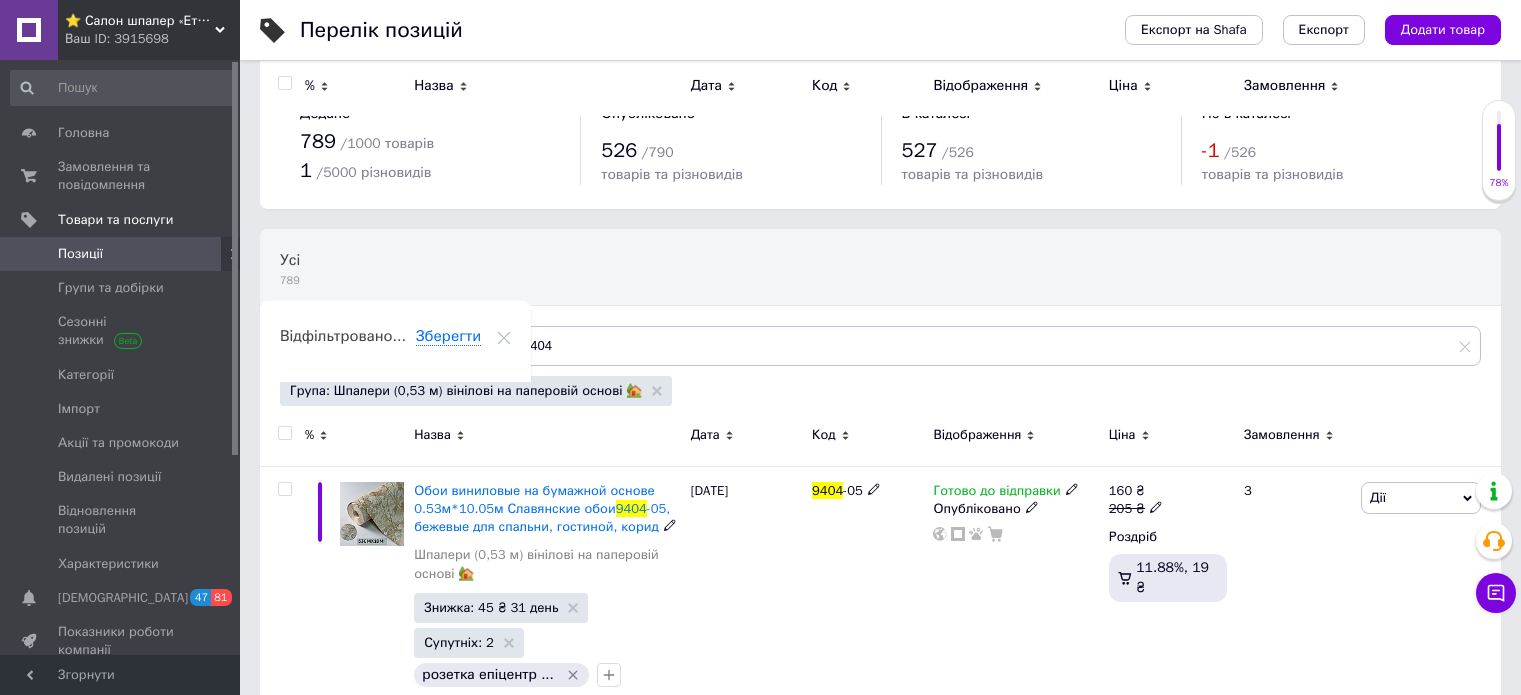 scroll, scrollTop: 282, scrollLeft: 0, axis: vertical 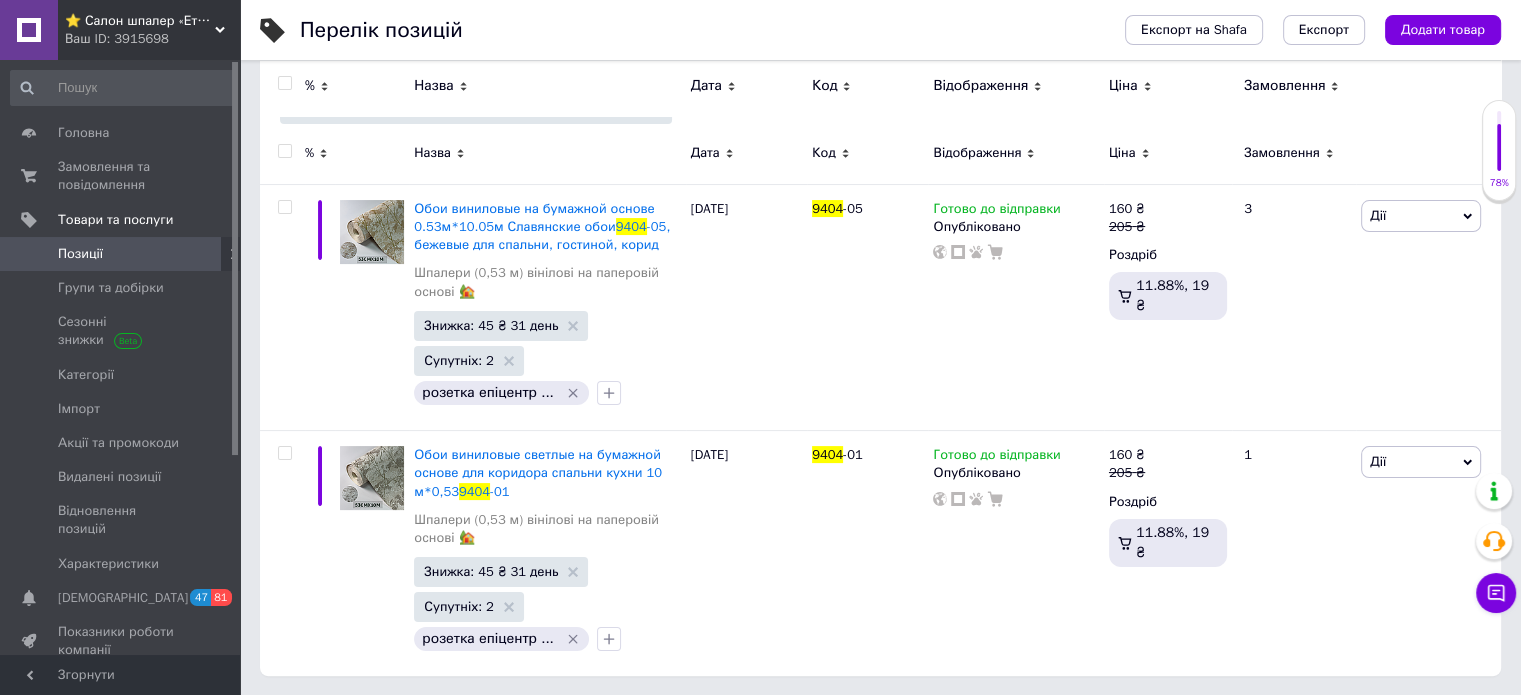 click on "⭐ Салон шпалер «Етюд»⭐" at bounding box center (140, 21) 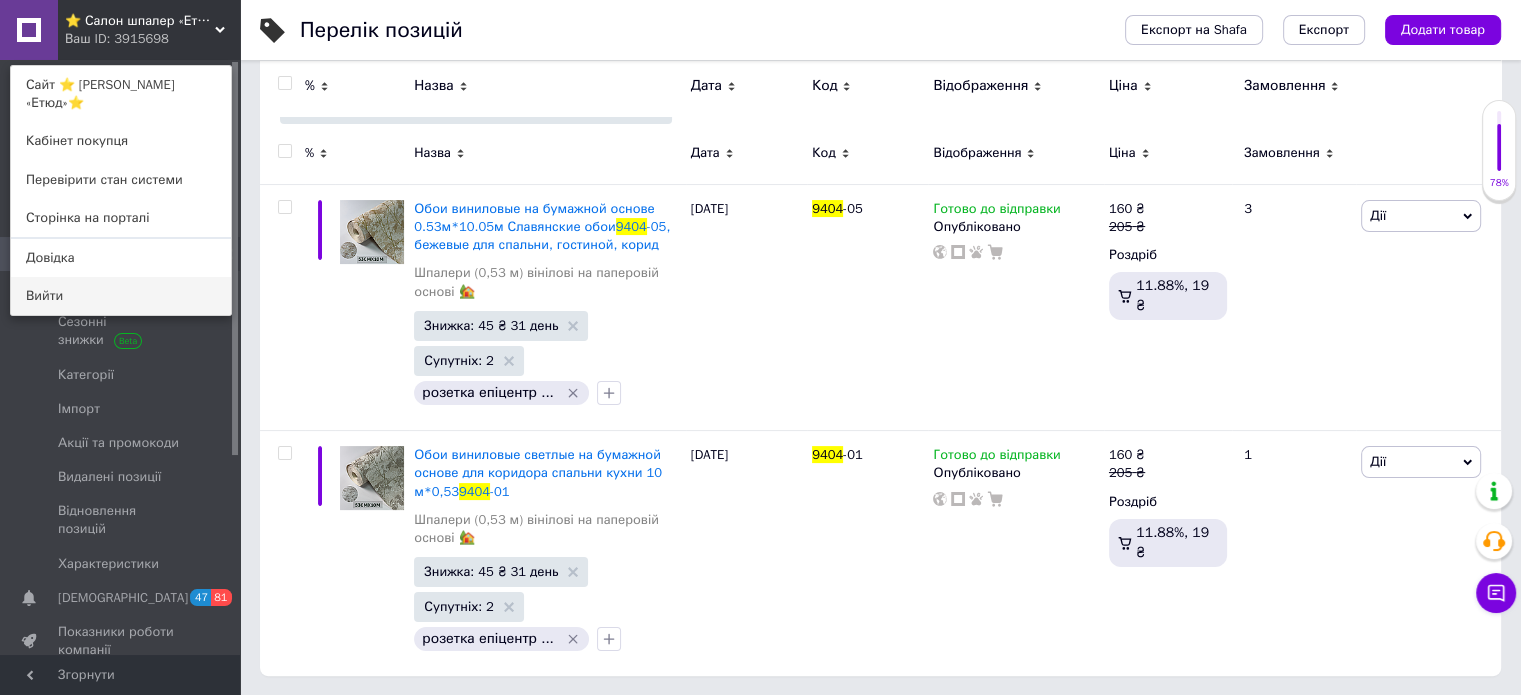click on "Вийти" at bounding box center (121, 296) 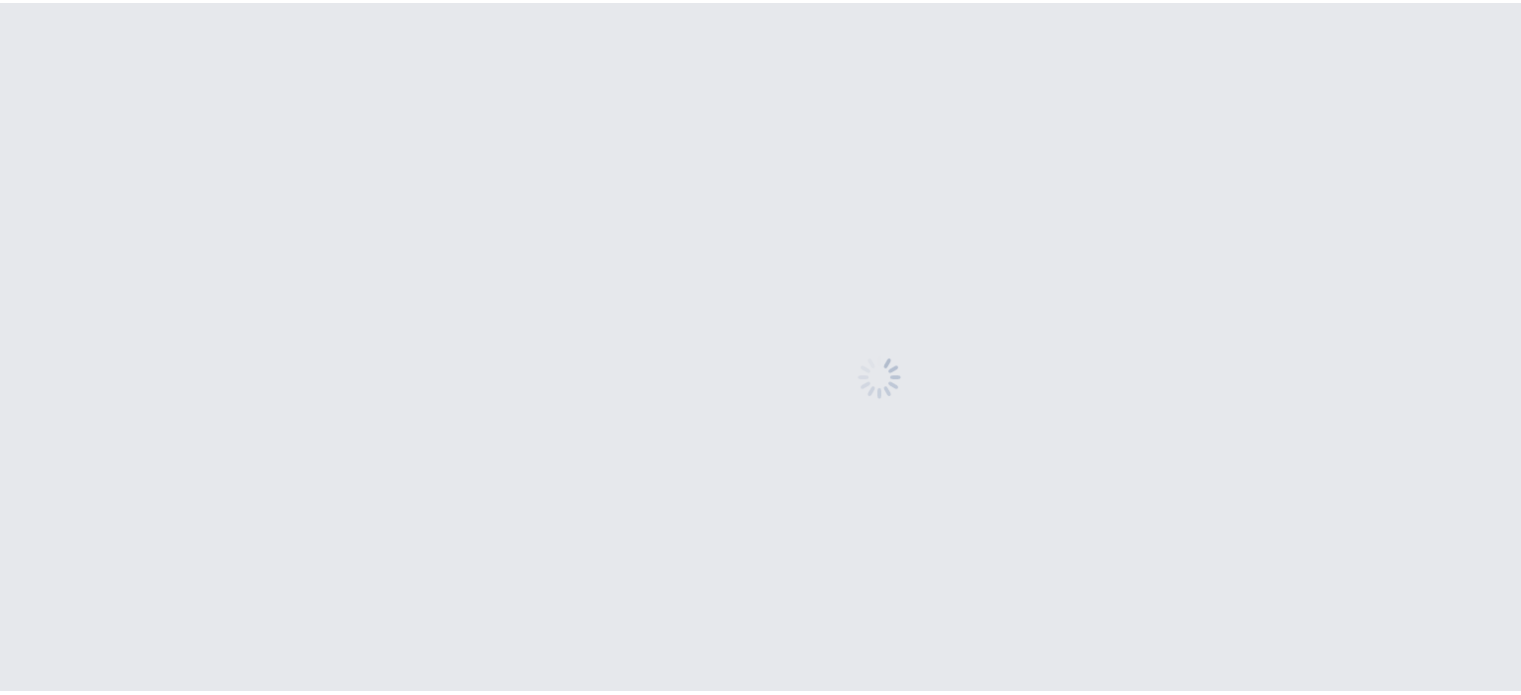scroll, scrollTop: 0, scrollLeft: 0, axis: both 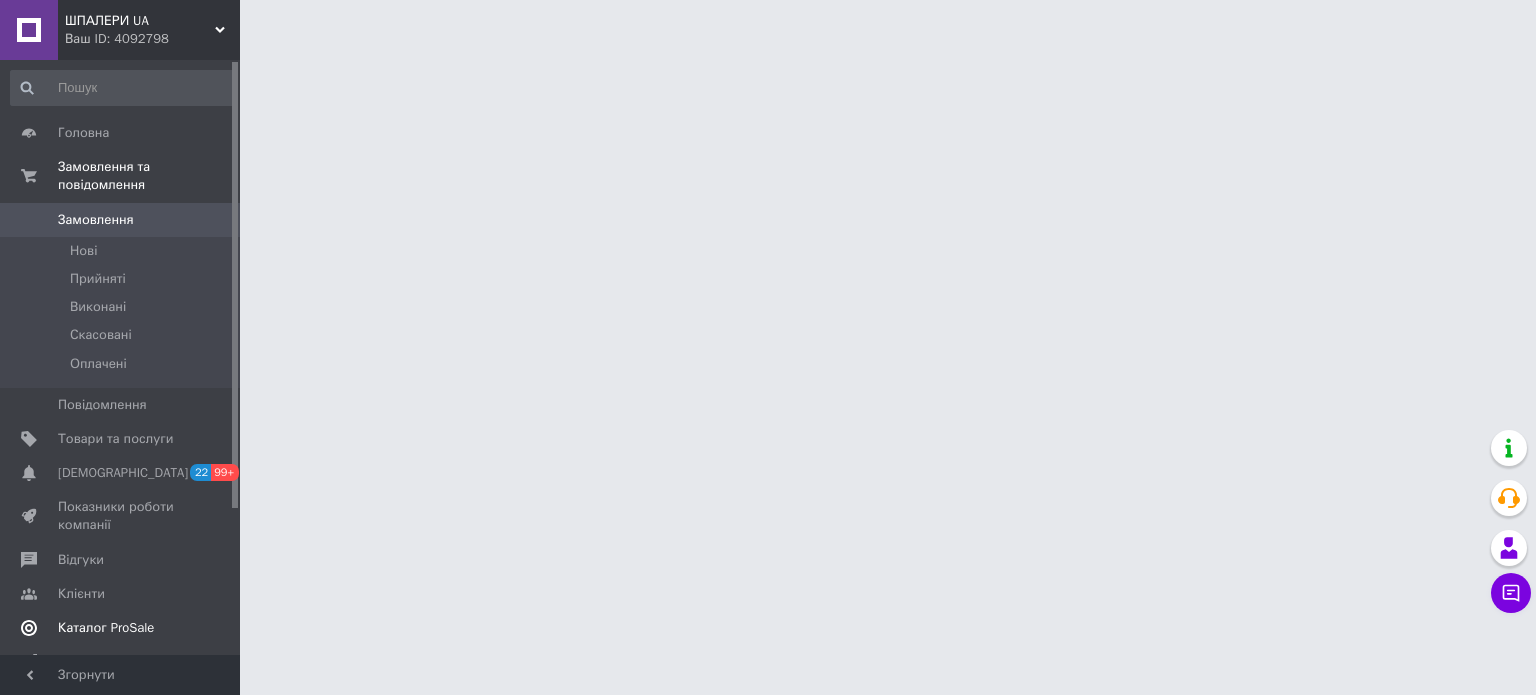 click on "Каталог ProSale" at bounding box center (106, 628) 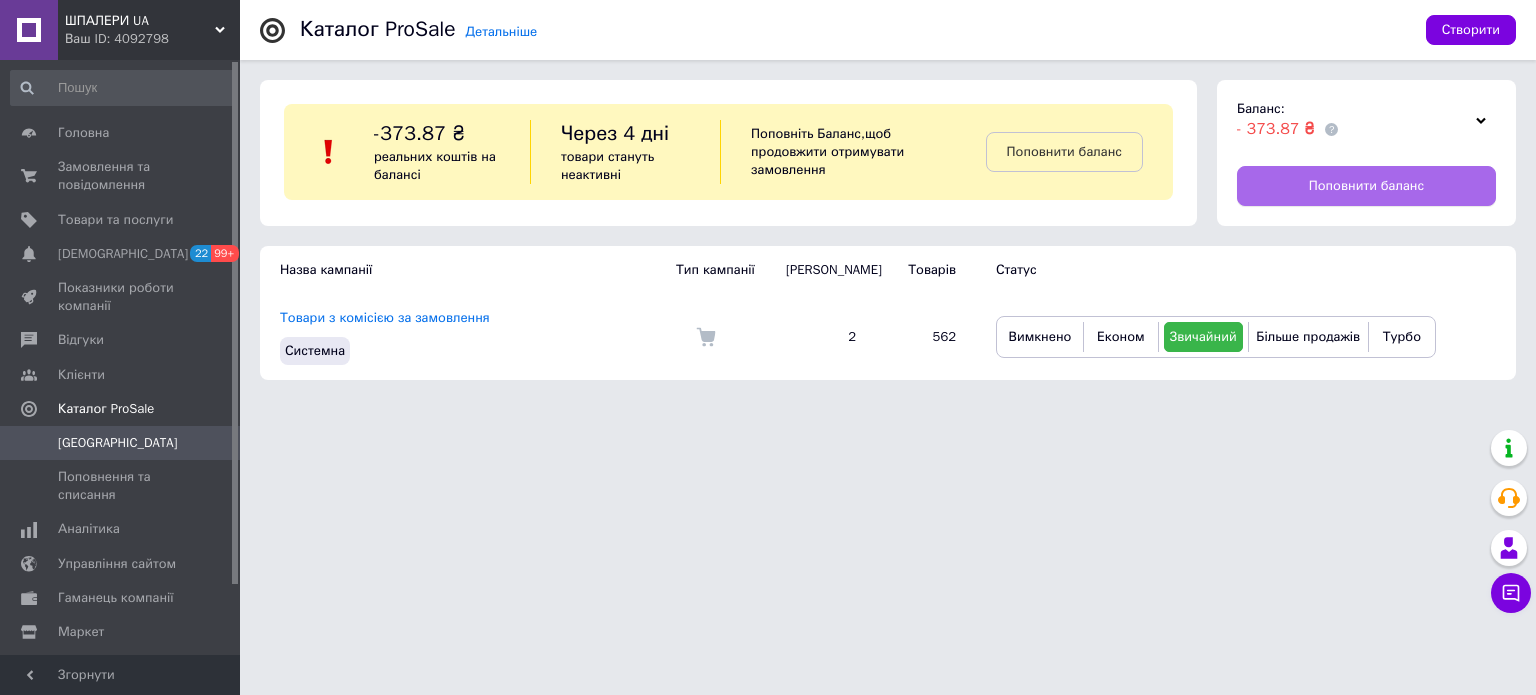 click on "Поповнити баланс" at bounding box center [1366, 186] 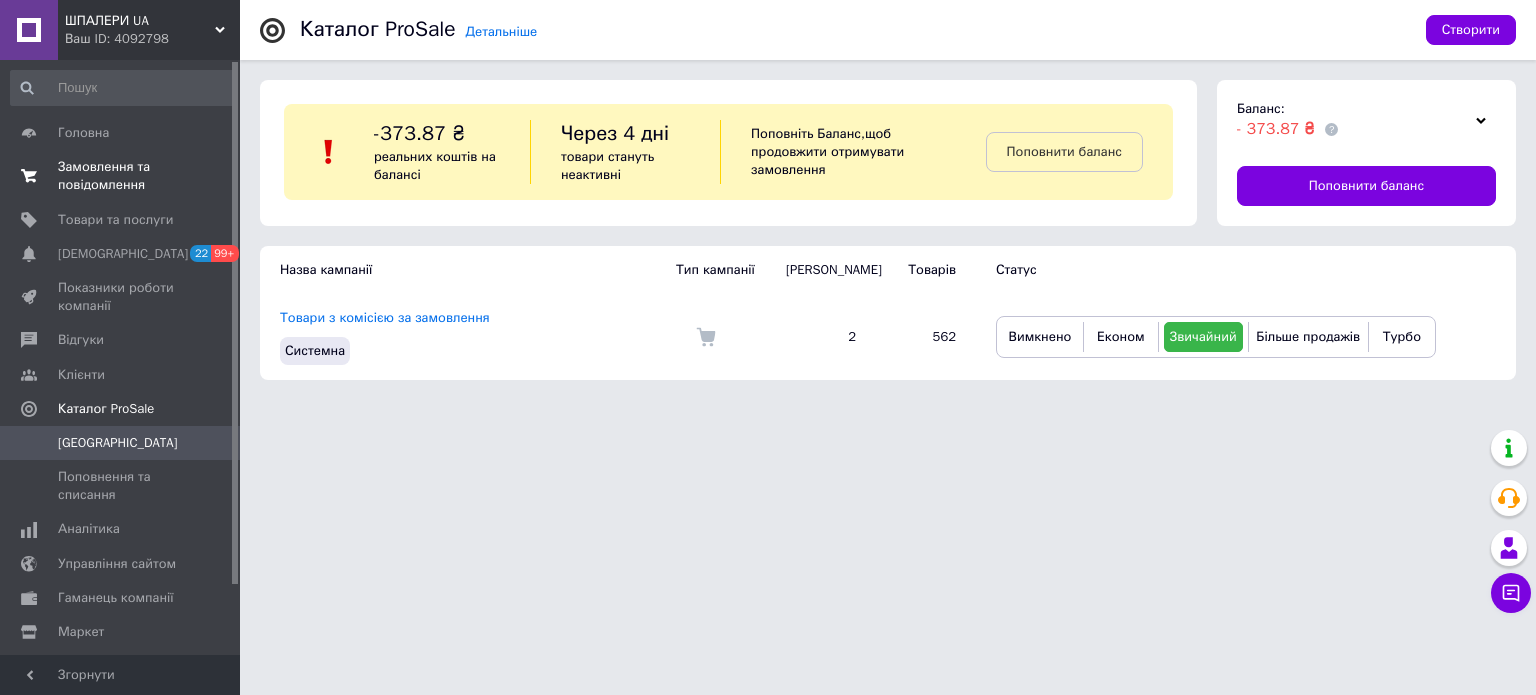 click on "Замовлення та повідомлення" at bounding box center (121, 176) 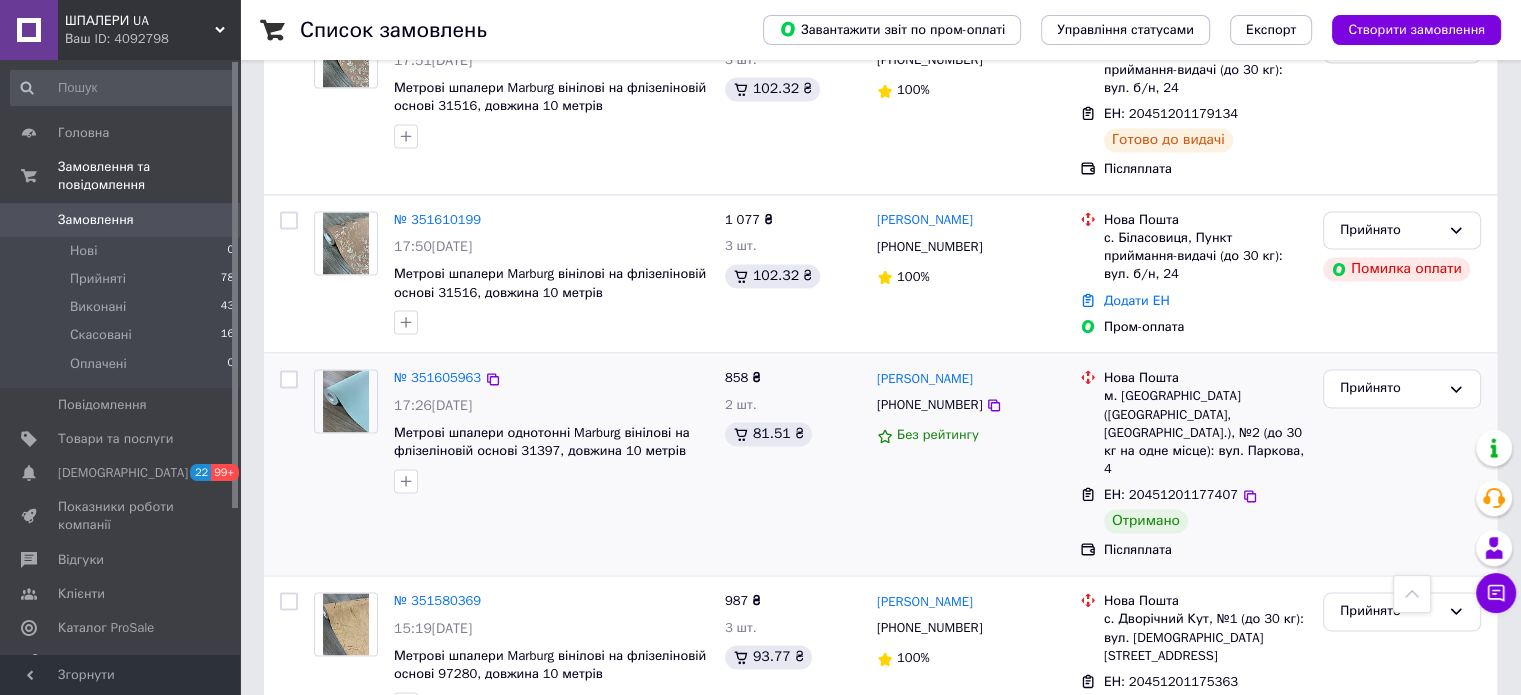 scroll, scrollTop: 3200, scrollLeft: 0, axis: vertical 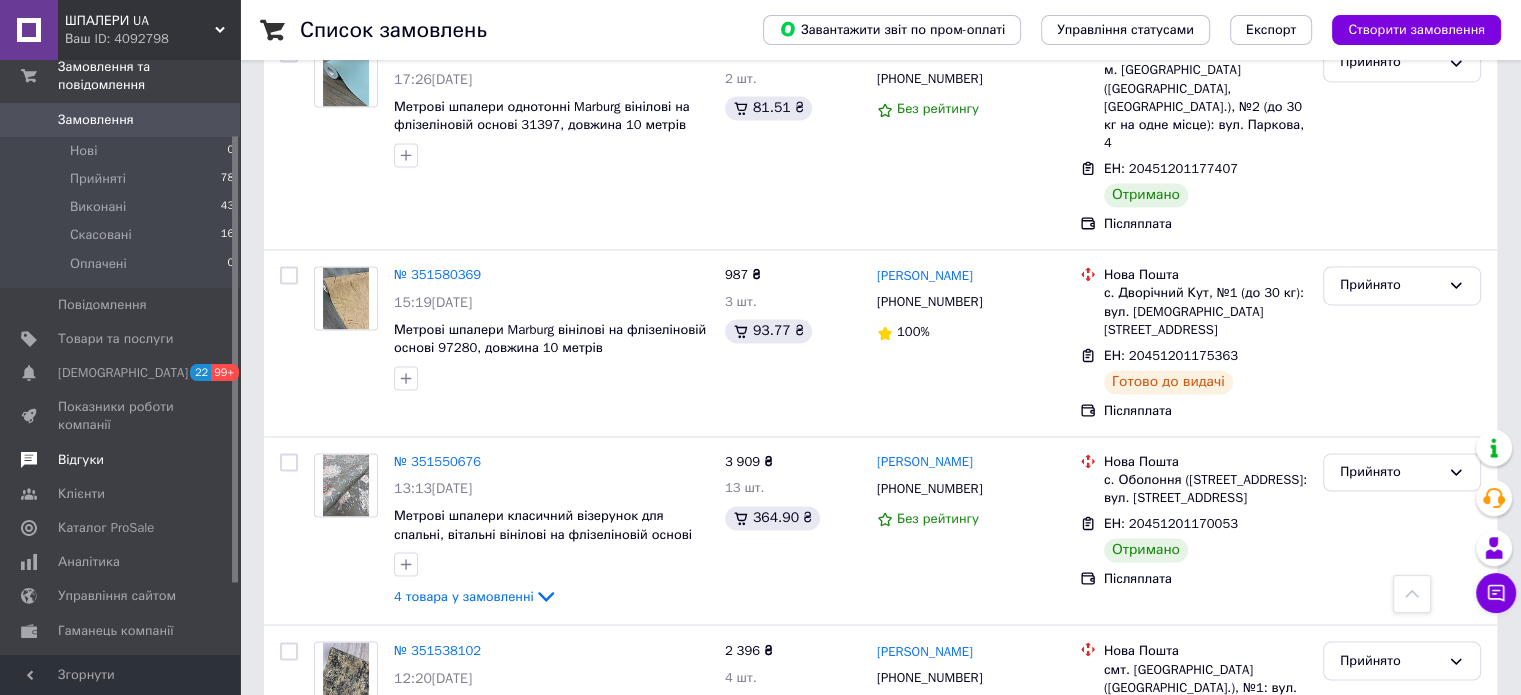 click on "Відгуки" at bounding box center [123, 460] 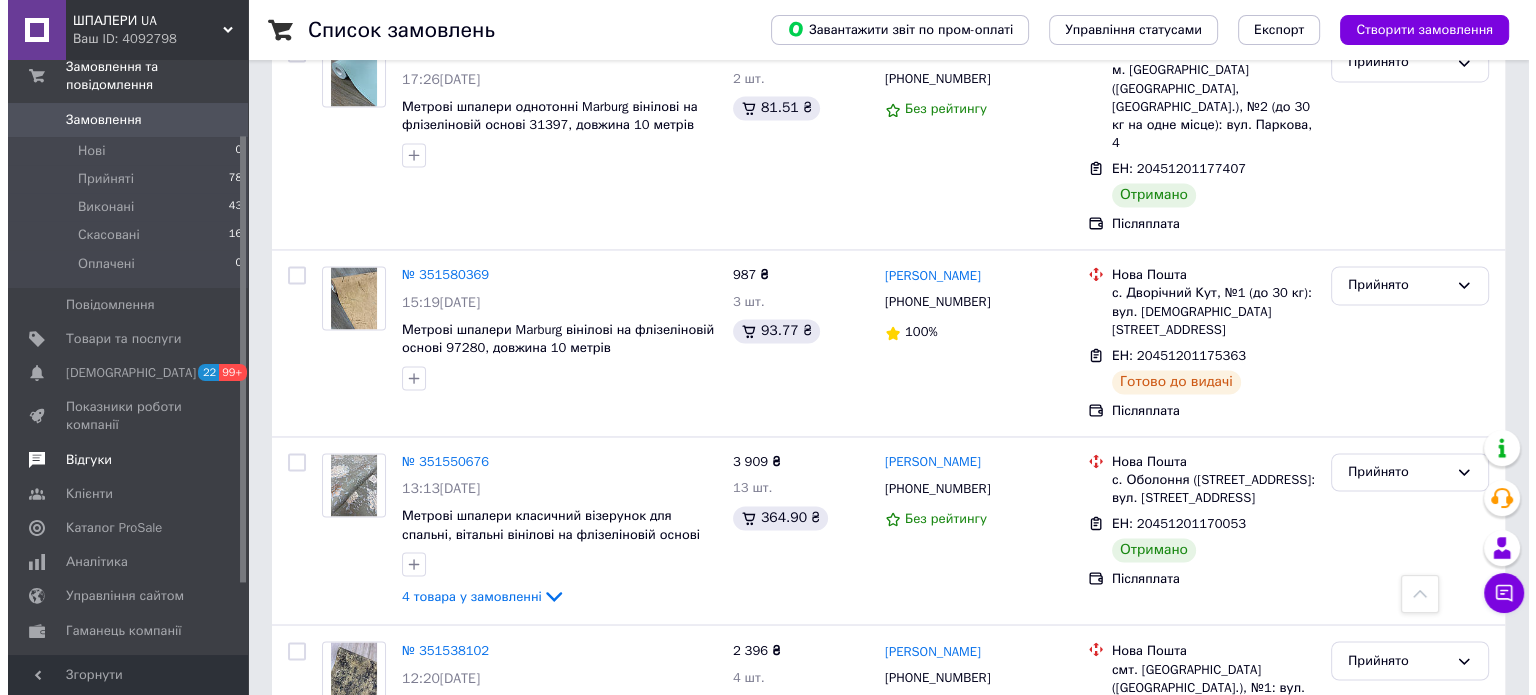 scroll, scrollTop: 0, scrollLeft: 0, axis: both 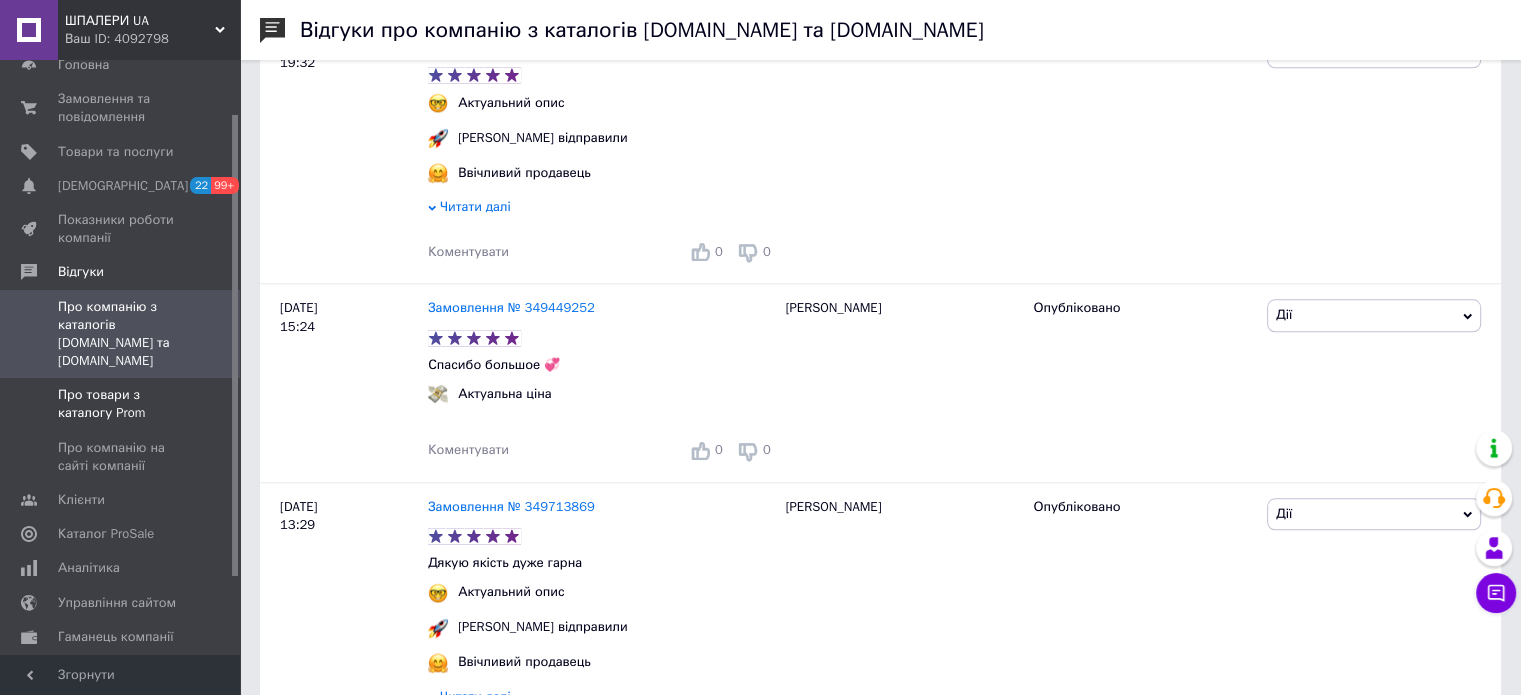 click on "Про товари з каталогу Prom" at bounding box center (121, 404) 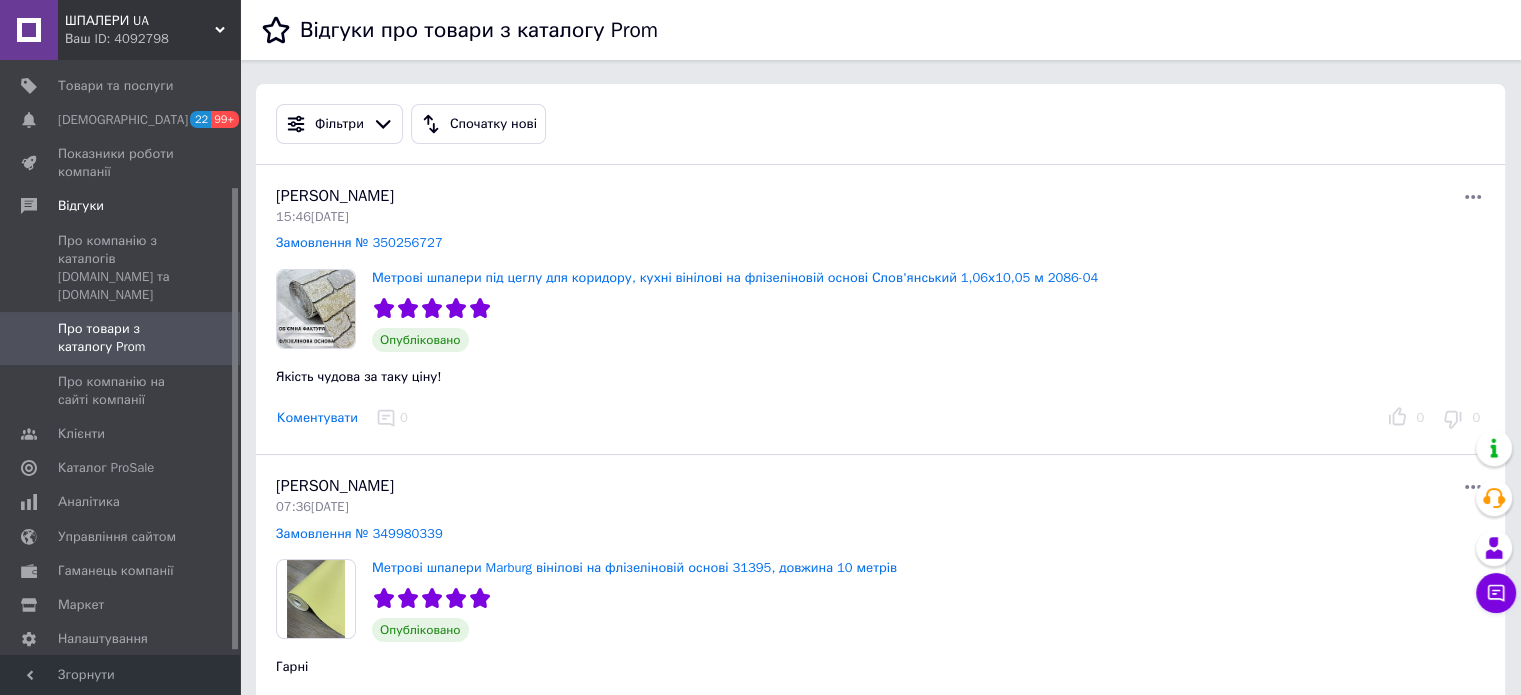 scroll, scrollTop: 168, scrollLeft: 0, axis: vertical 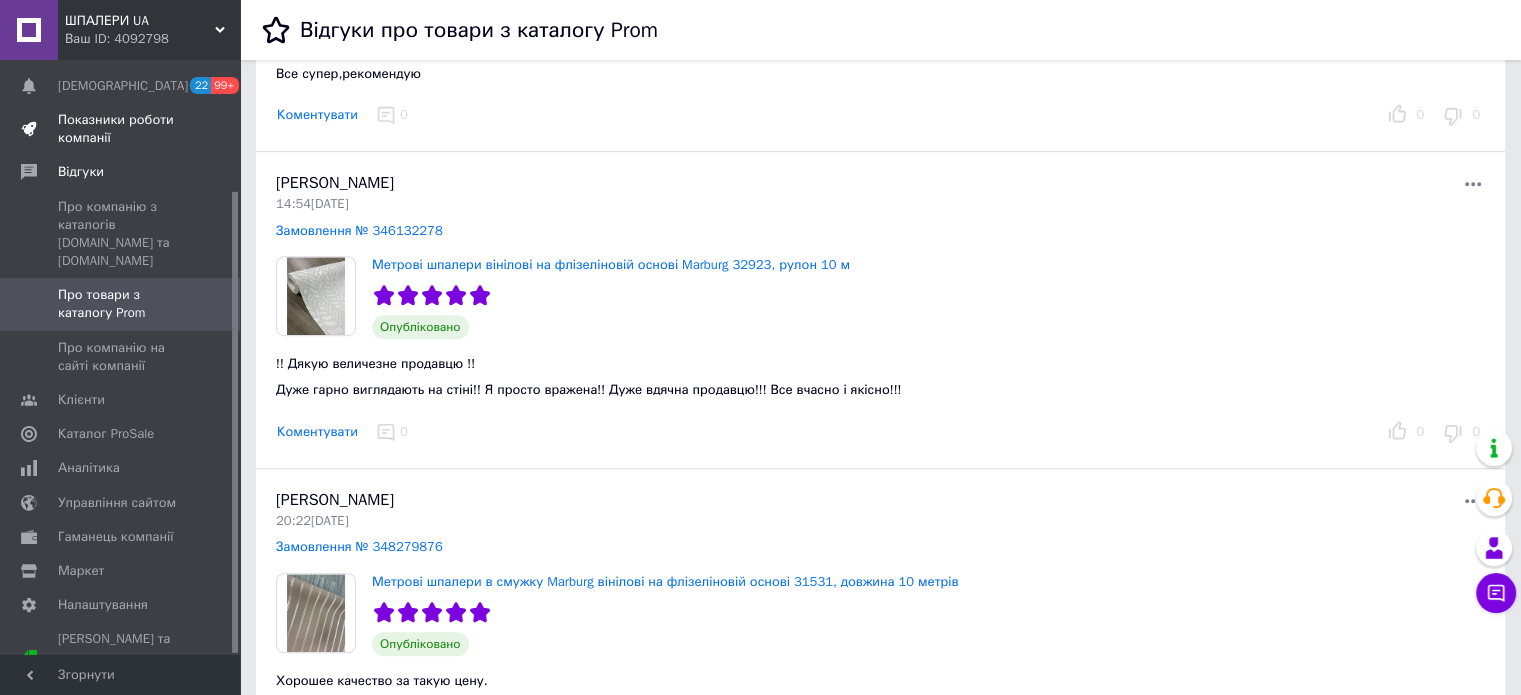 click on "Показники роботи компанії" at bounding box center (121, 129) 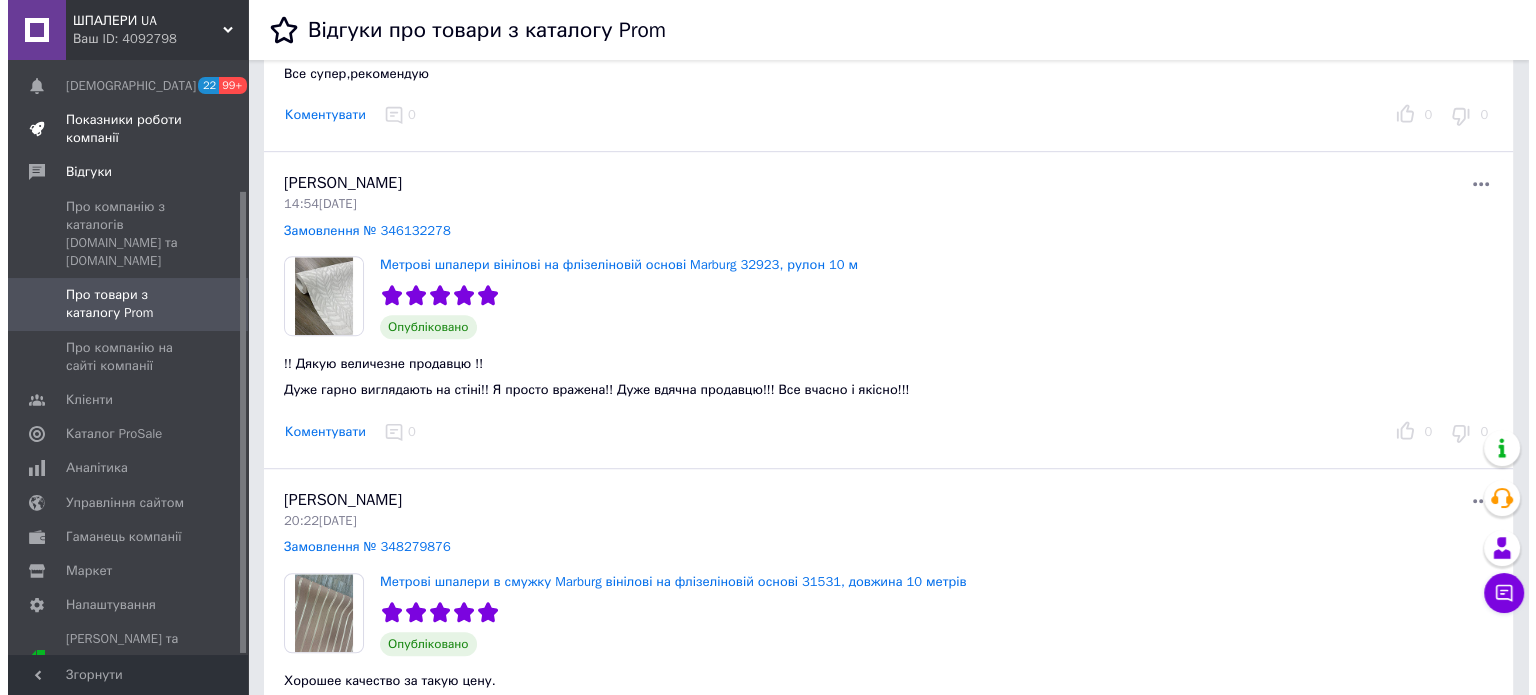 scroll, scrollTop: 0, scrollLeft: 0, axis: both 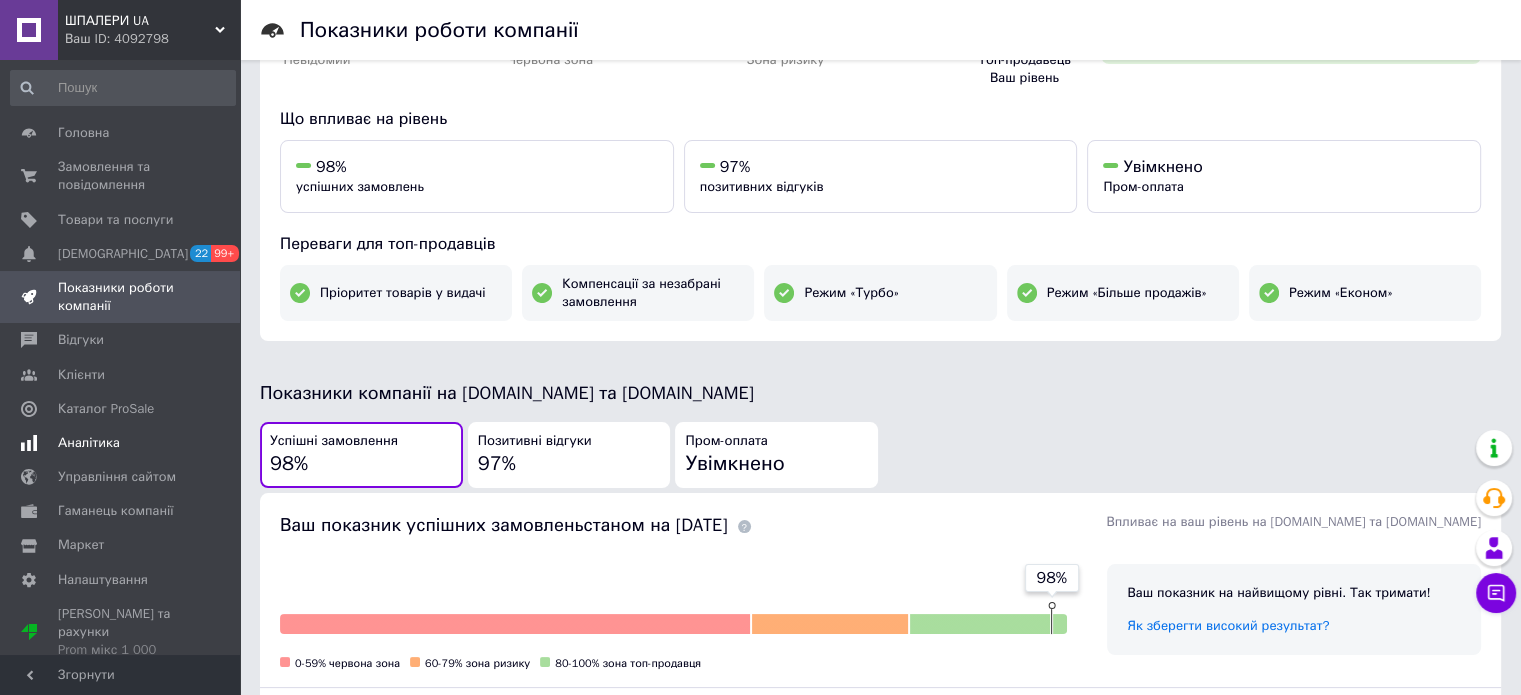 click at bounding box center [29, 443] 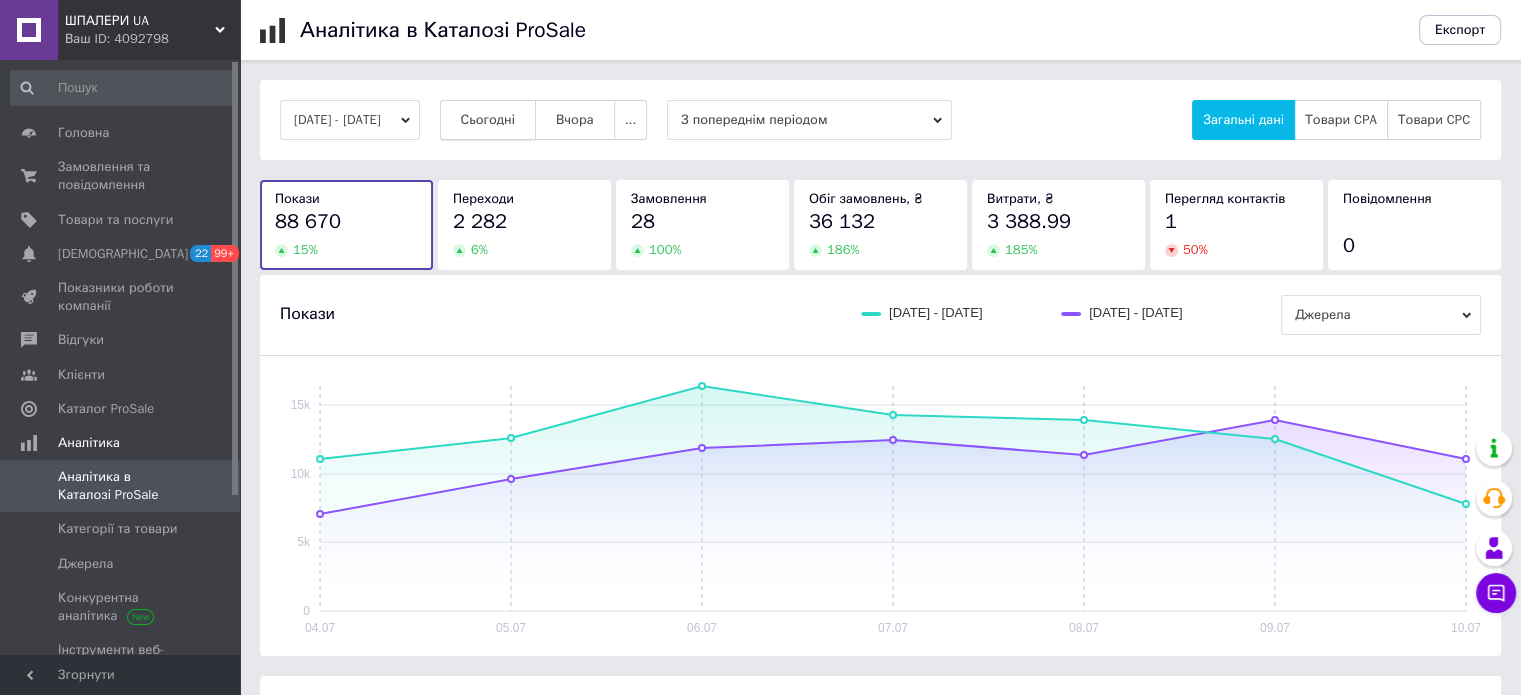 click on "Сьогодні" at bounding box center (488, 120) 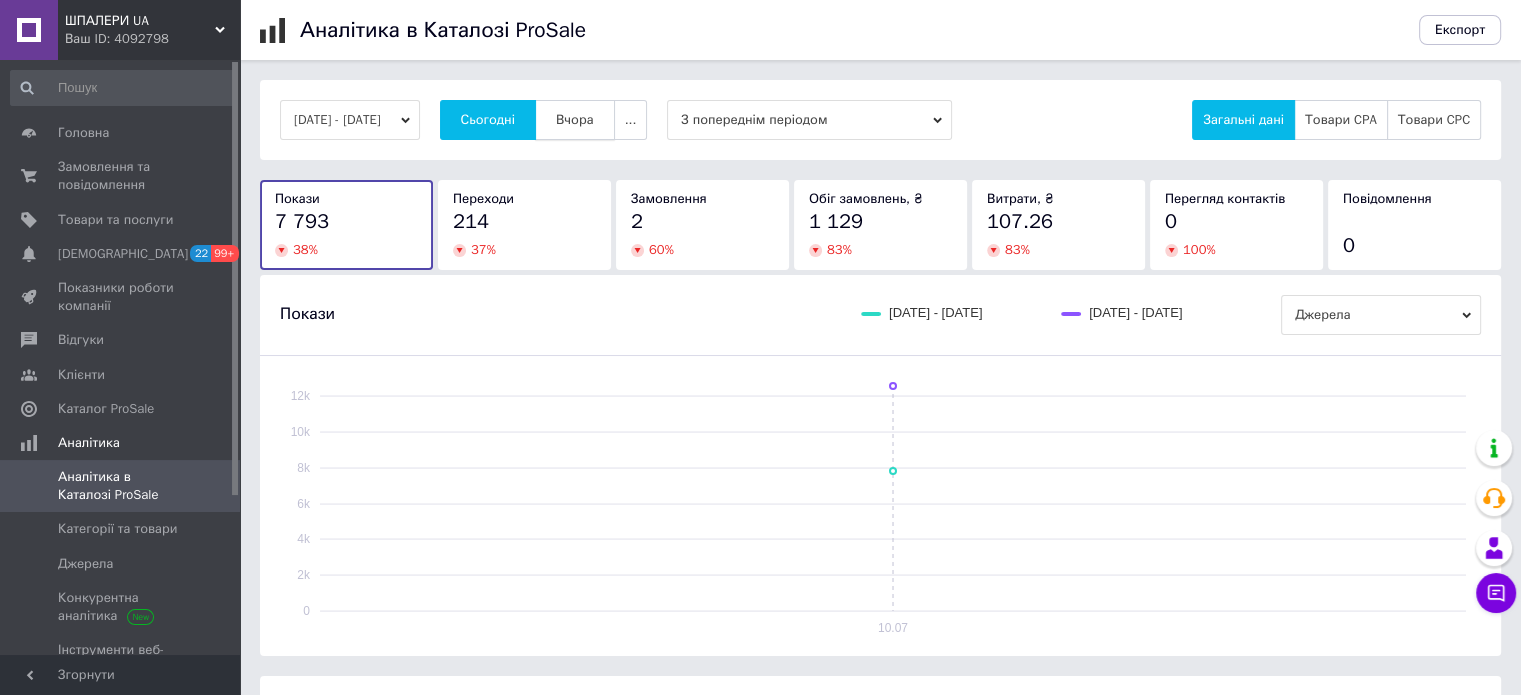 click on "Вчора" at bounding box center (575, 120) 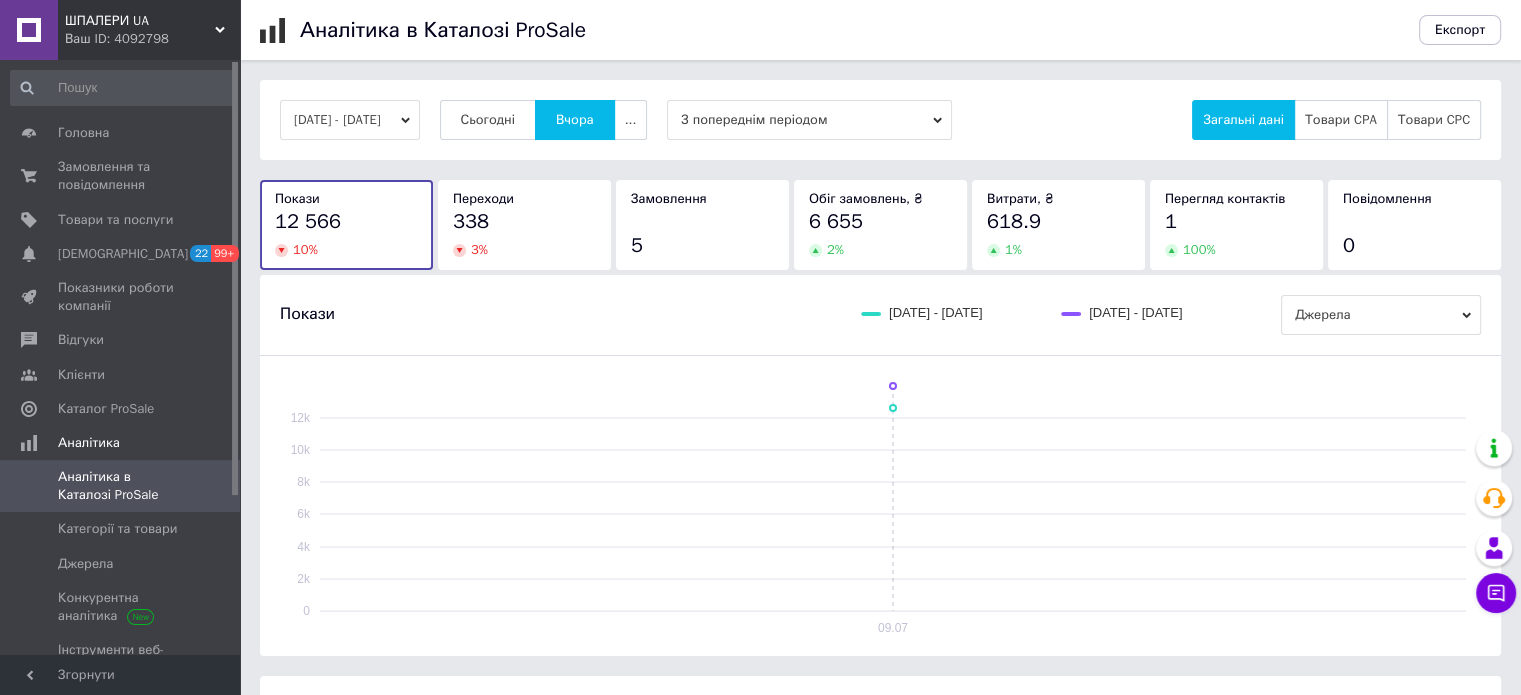 click on "09.07.2025 - 09.07.2025" at bounding box center (350, 120) 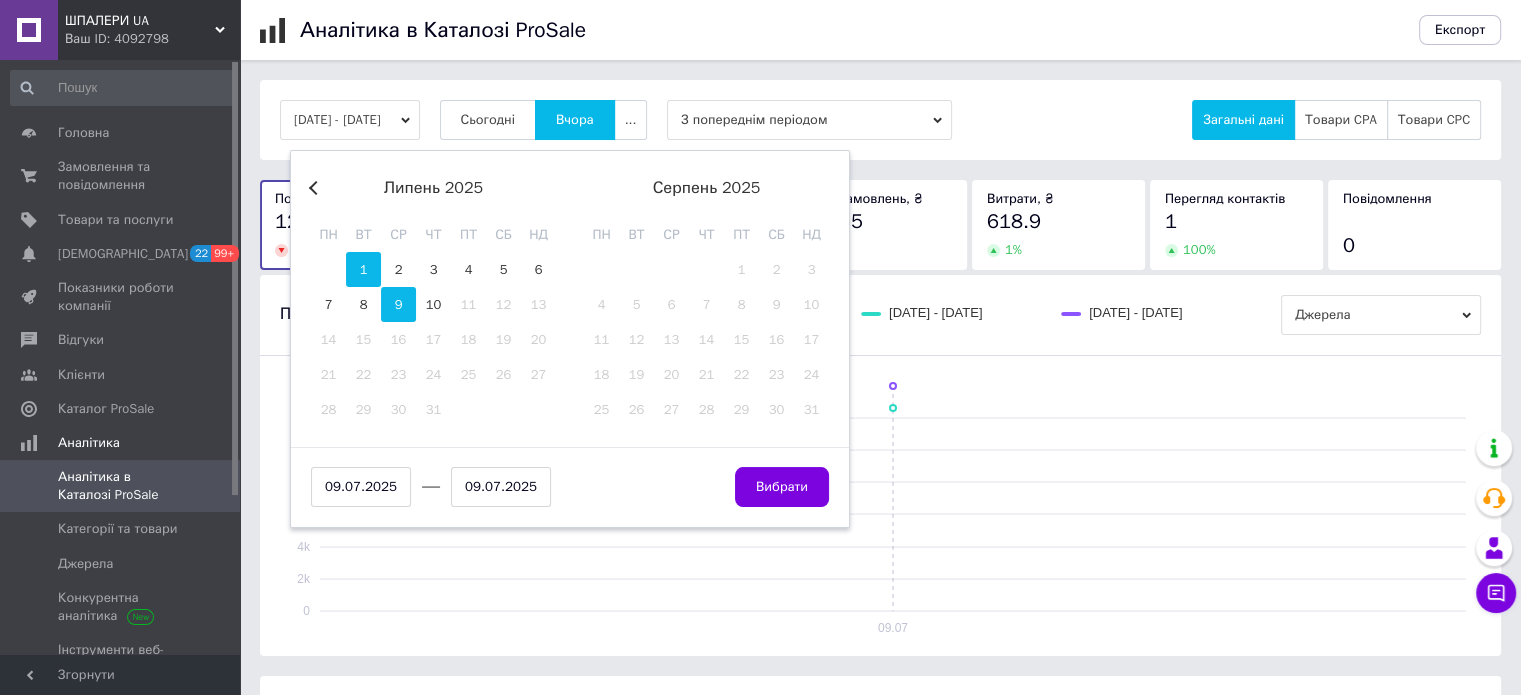 click on "1" at bounding box center [363, 269] 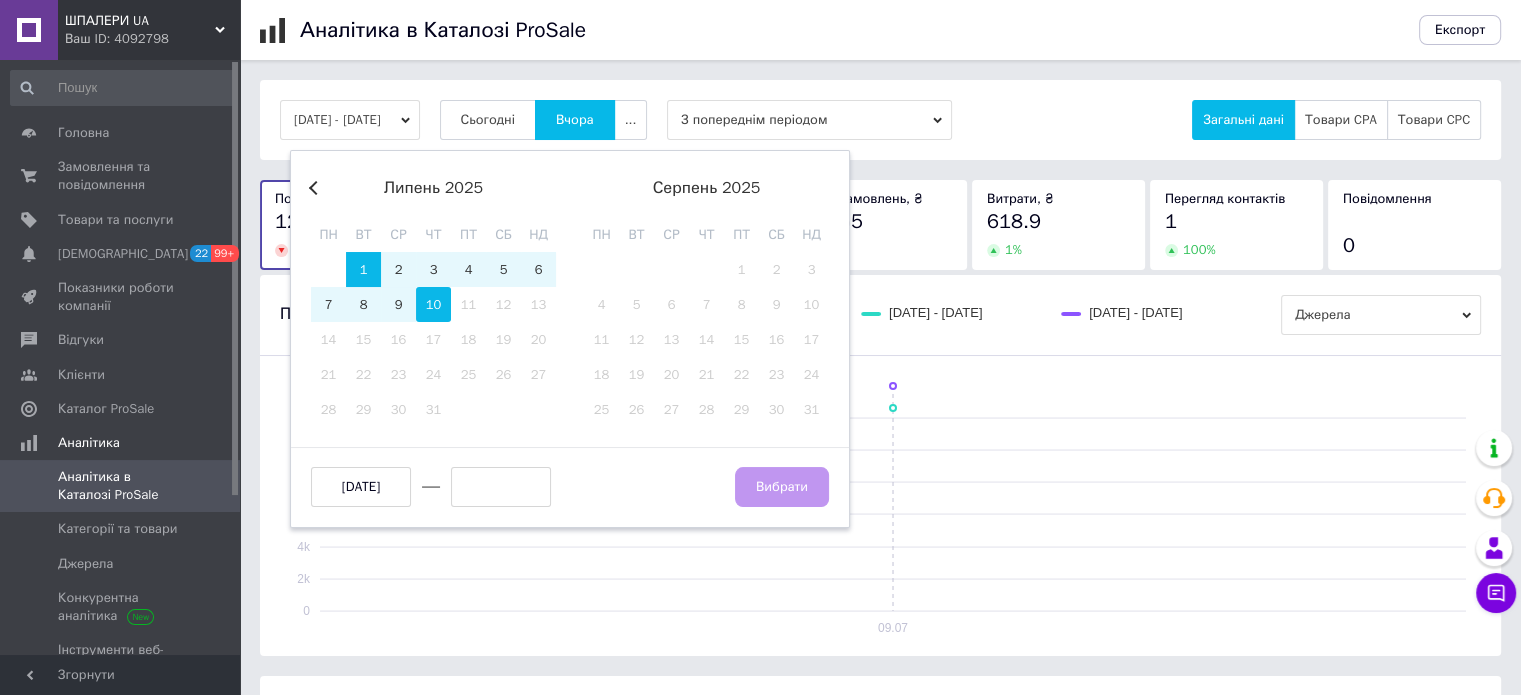 click on "10" at bounding box center [433, 304] 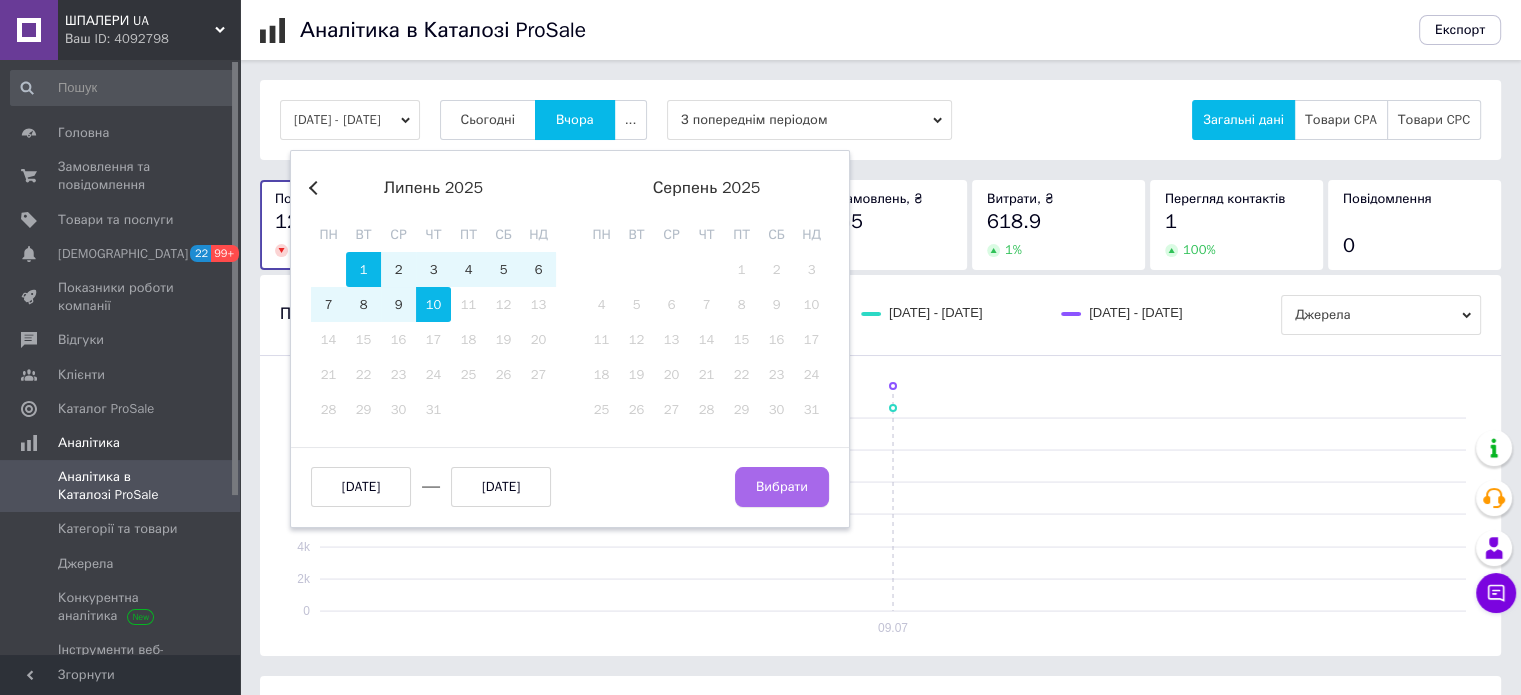 click on "Вибрати" at bounding box center [782, 487] 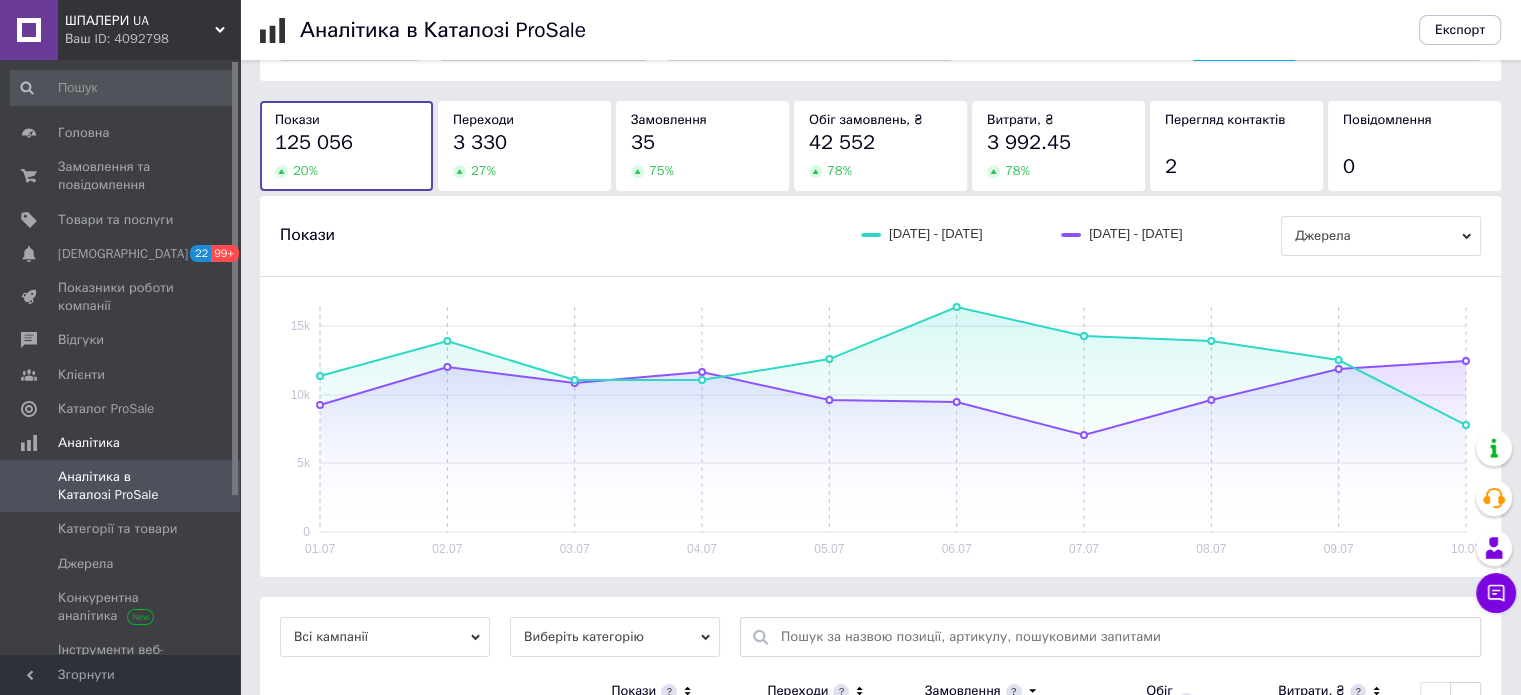 scroll, scrollTop: 0, scrollLeft: 0, axis: both 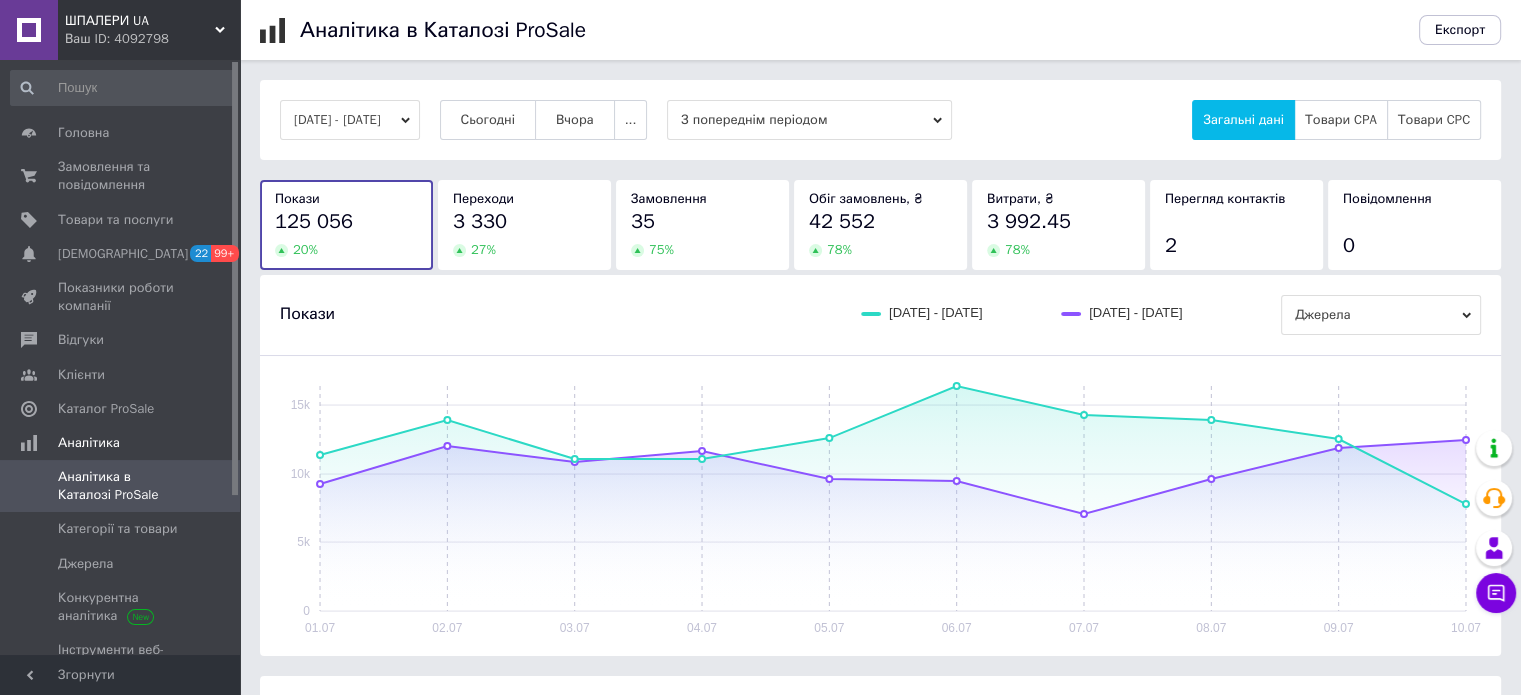 click on "ШПАЛЕРИ UA" at bounding box center [140, 21] 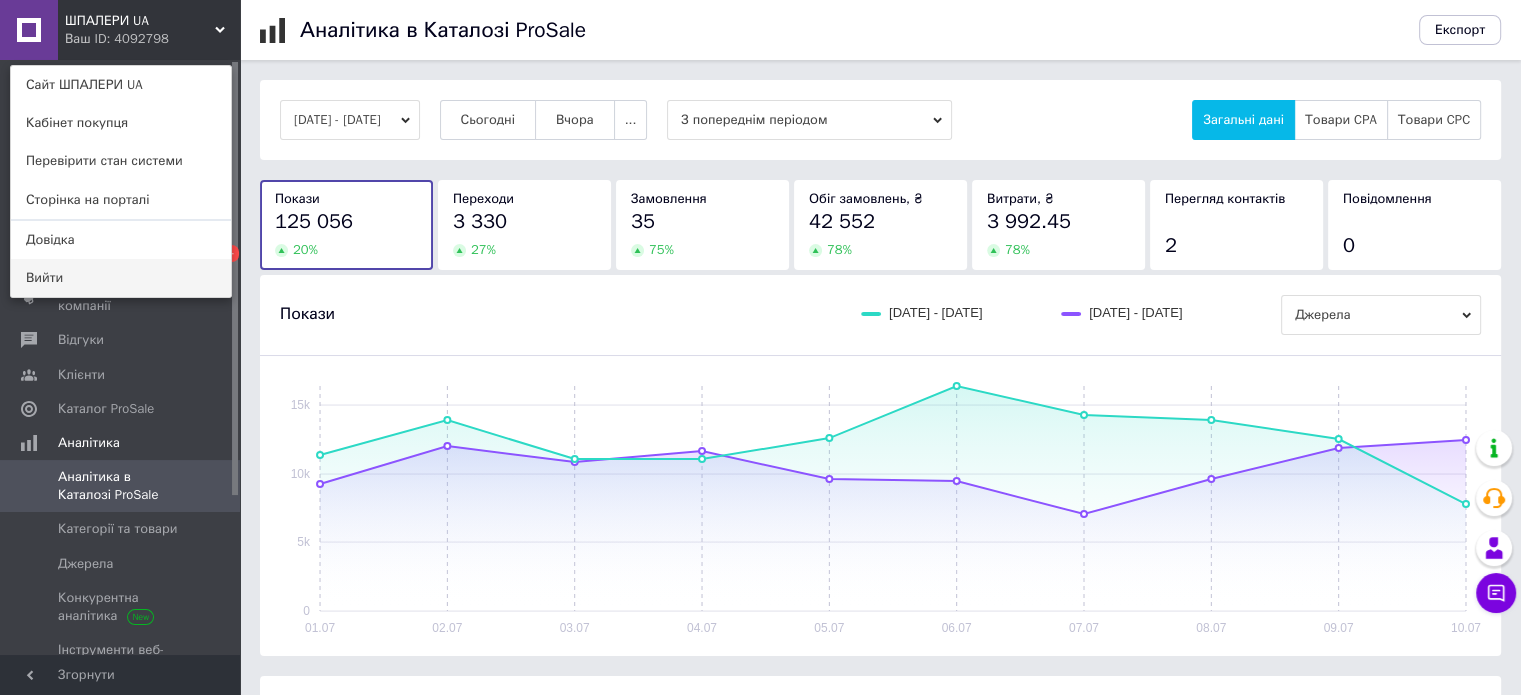click on "Вийти" at bounding box center (121, 278) 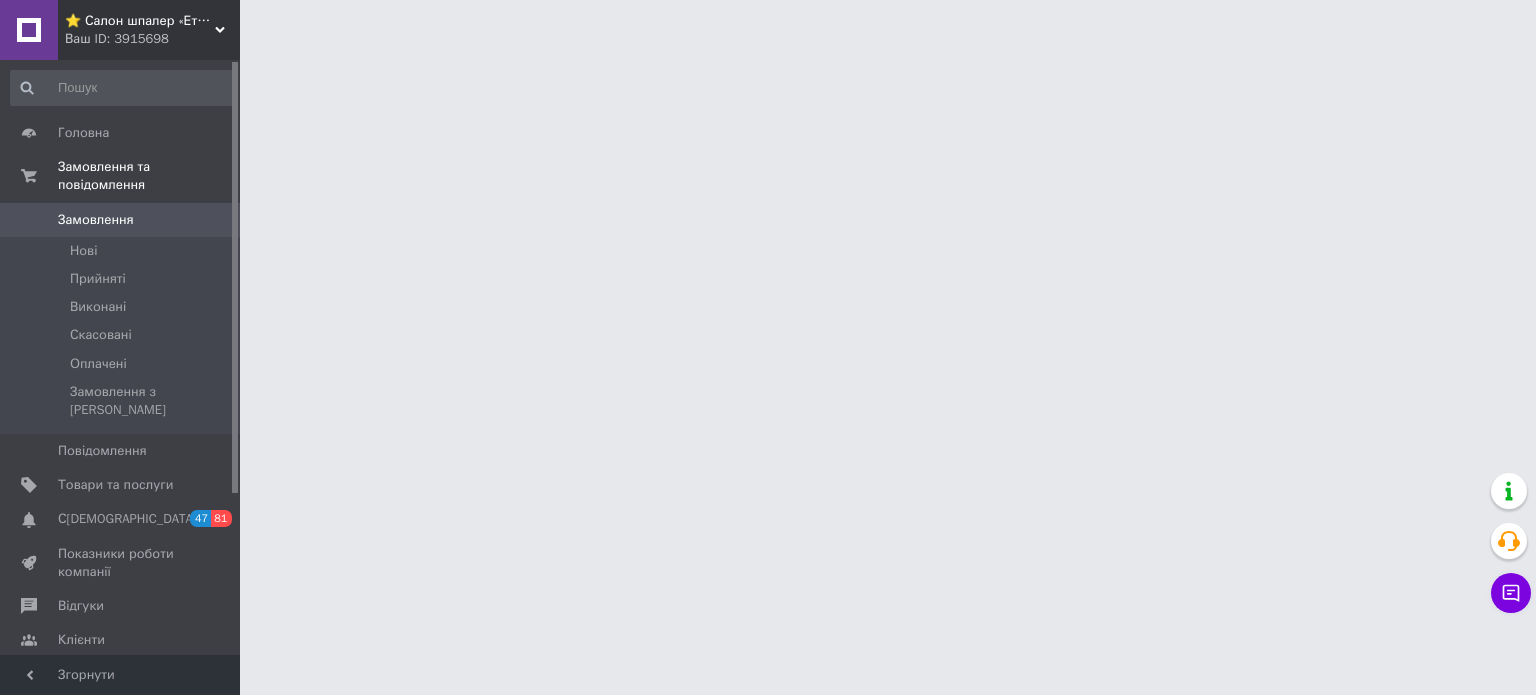 scroll, scrollTop: 0, scrollLeft: 0, axis: both 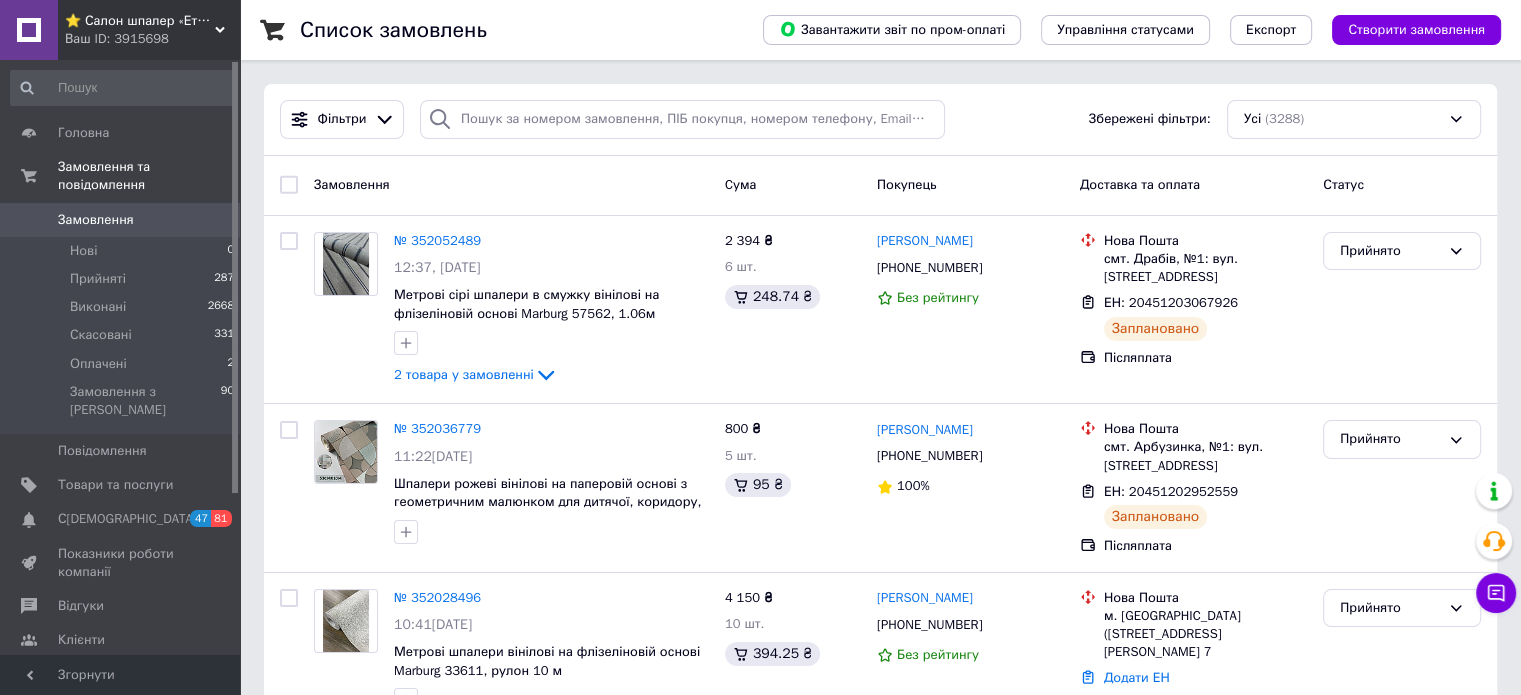 click on "Відгуки" at bounding box center (121, 606) 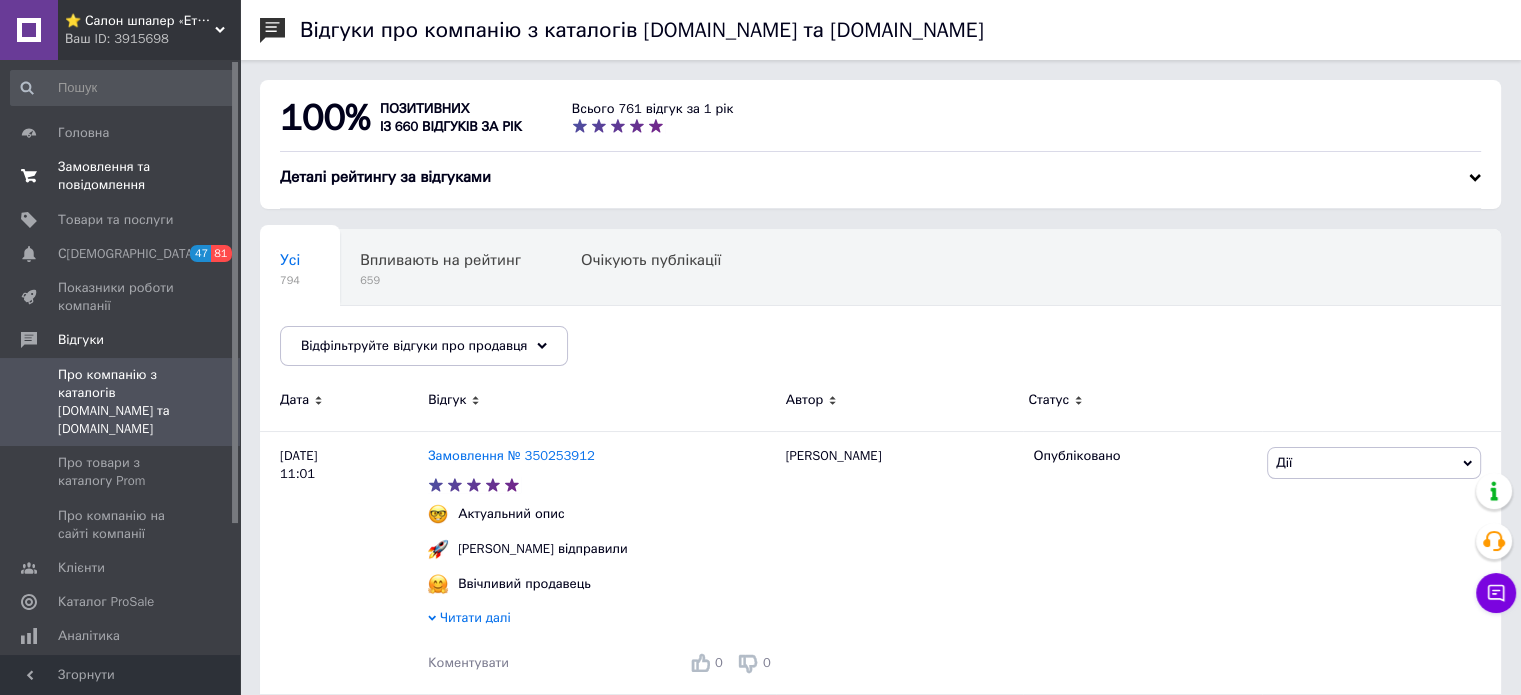 click on "Замовлення та повідомлення" at bounding box center (121, 176) 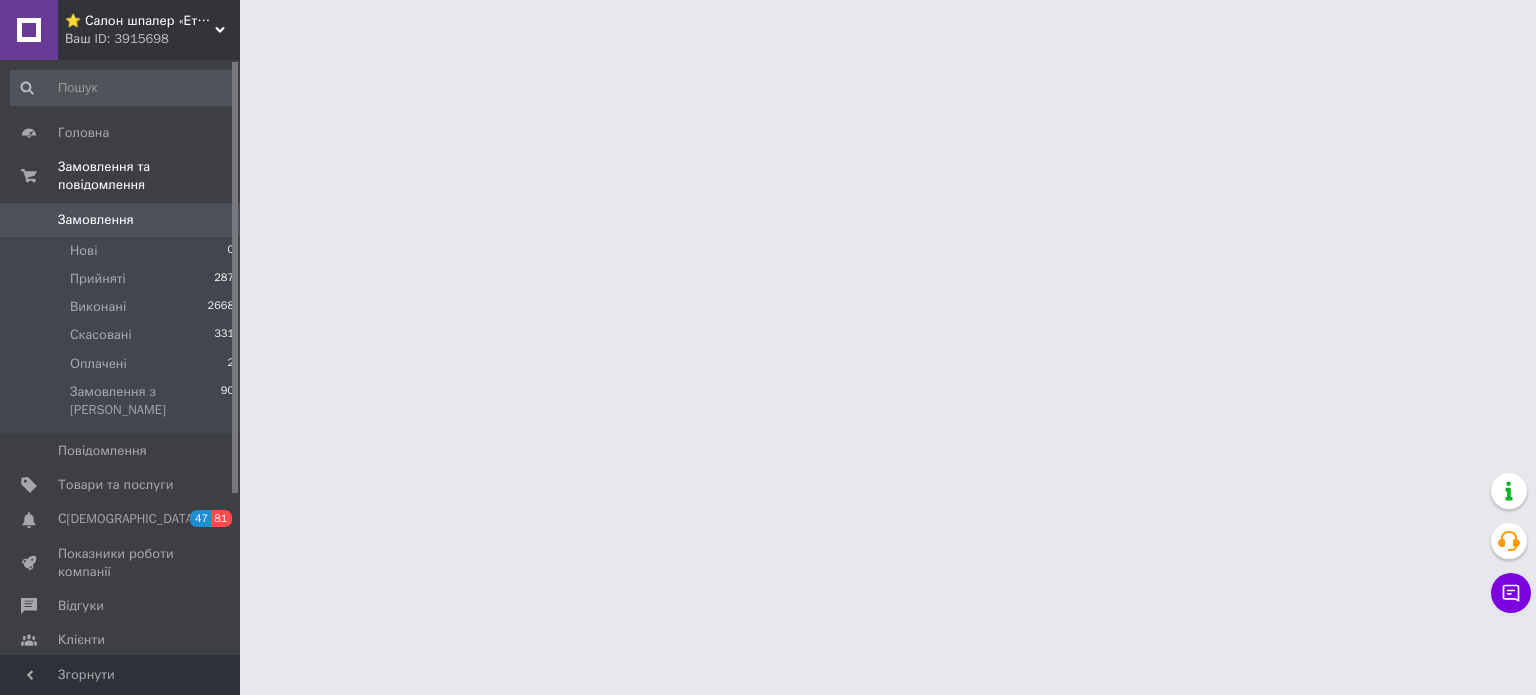 click on "⭐ Салон шпалер «Етюд»⭐ Ваш ID: 3915698 Сайт ⭐ Салон шпалер «Етюд»⭐ Кабінет покупця Перевірити стан системи Сторінка на порталі Довідка Вийти Головна Замовлення та повідомлення Замовлення 0 Нові 0 Прийняті 287 Виконані 2668 Скасовані 331 Оплачені 2 Замовлення з Розетки 90 Повідомлення 0 Товари та послуги Сповіщення 47 81 Показники роботи компанії Відгуки Клієнти Каталог ProSale Аналітика Управління сайтом Гаманець компанії Маркет Налаштування Тарифи та рахунки Prom мікс 1 000 Згорнути" at bounding box center (768, 25) 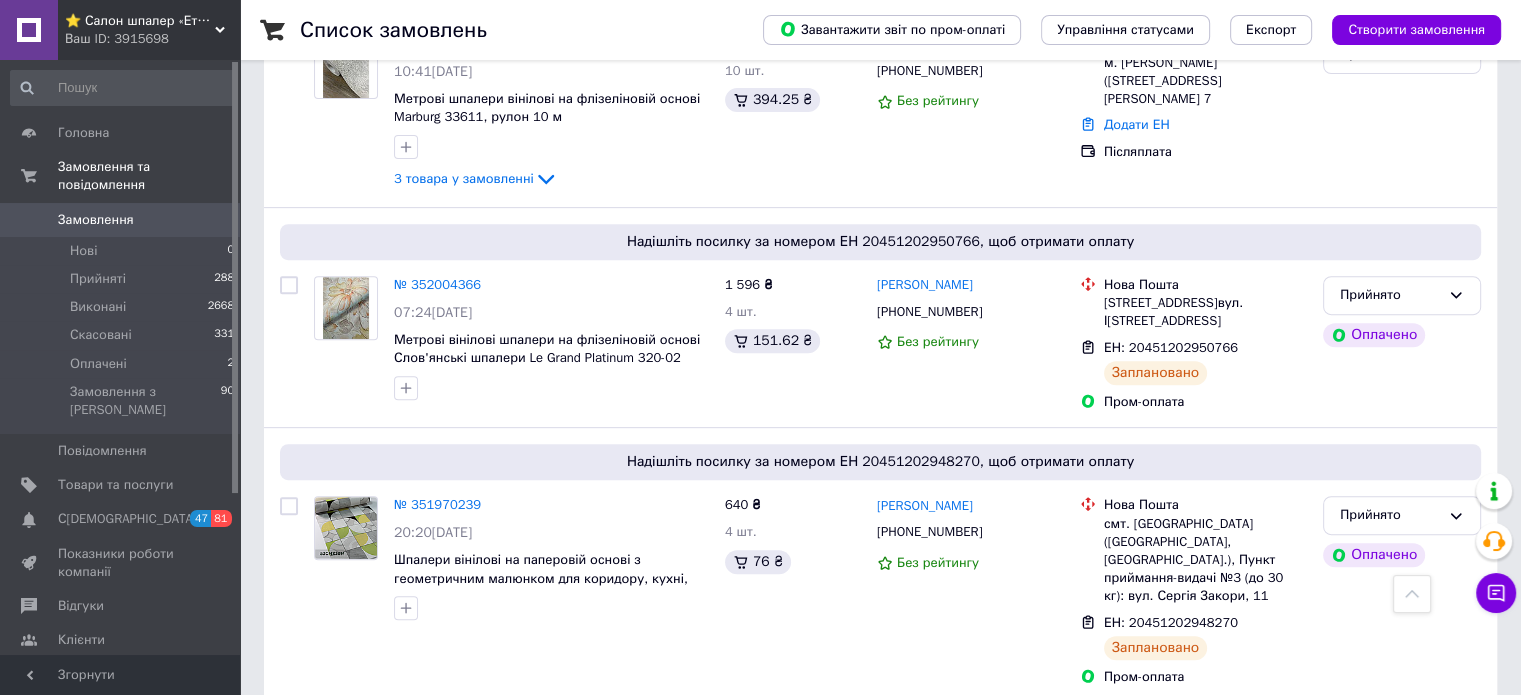 scroll, scrollTop: 800, scrollLeft: 0, axis: vertical 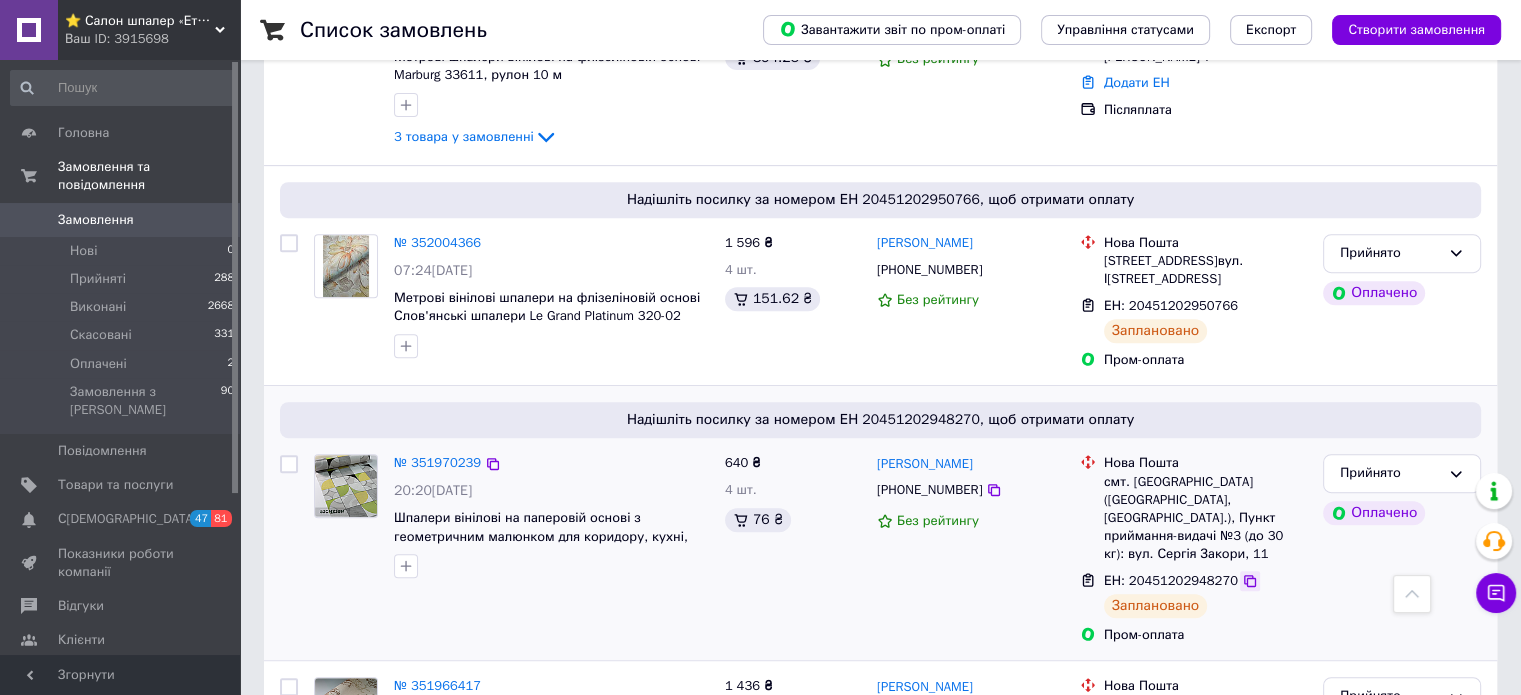 click 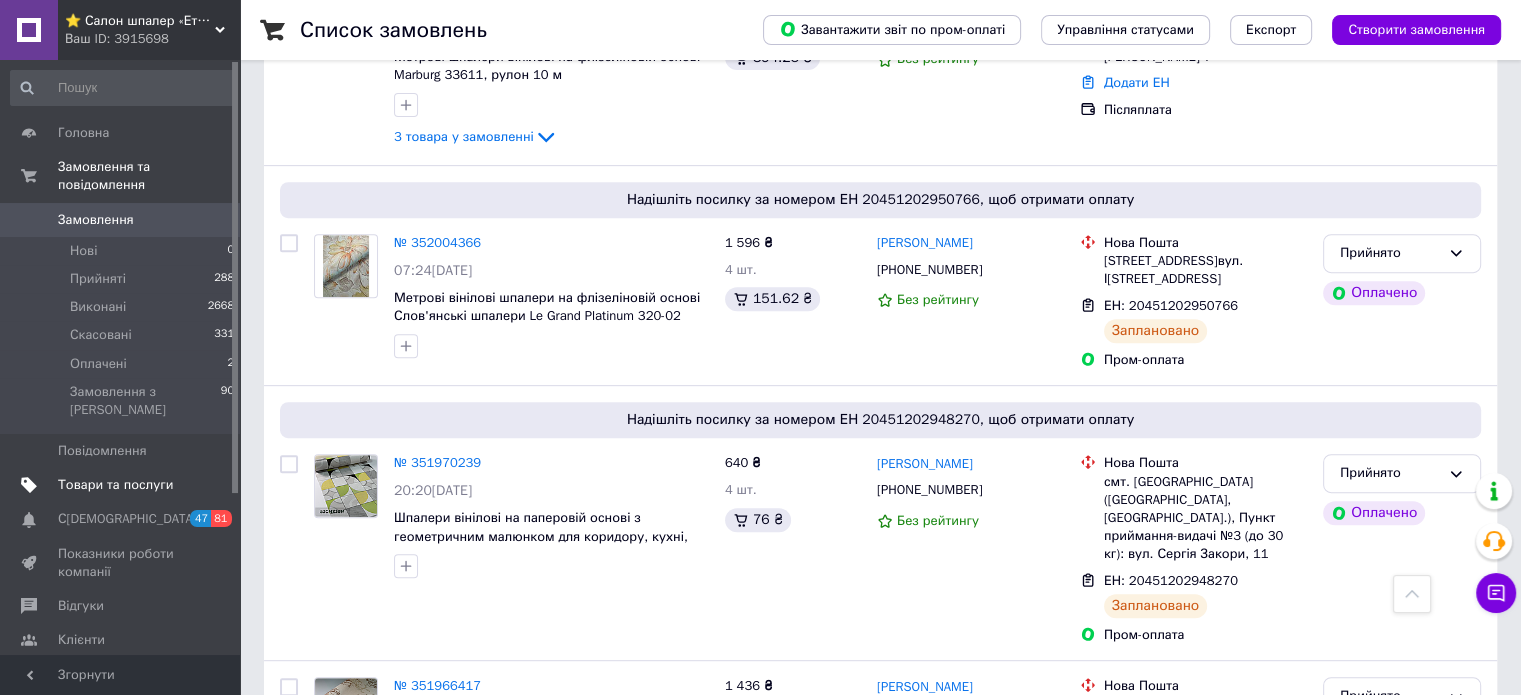 click on "Товари та послуги" at bounding box center (115, 485) 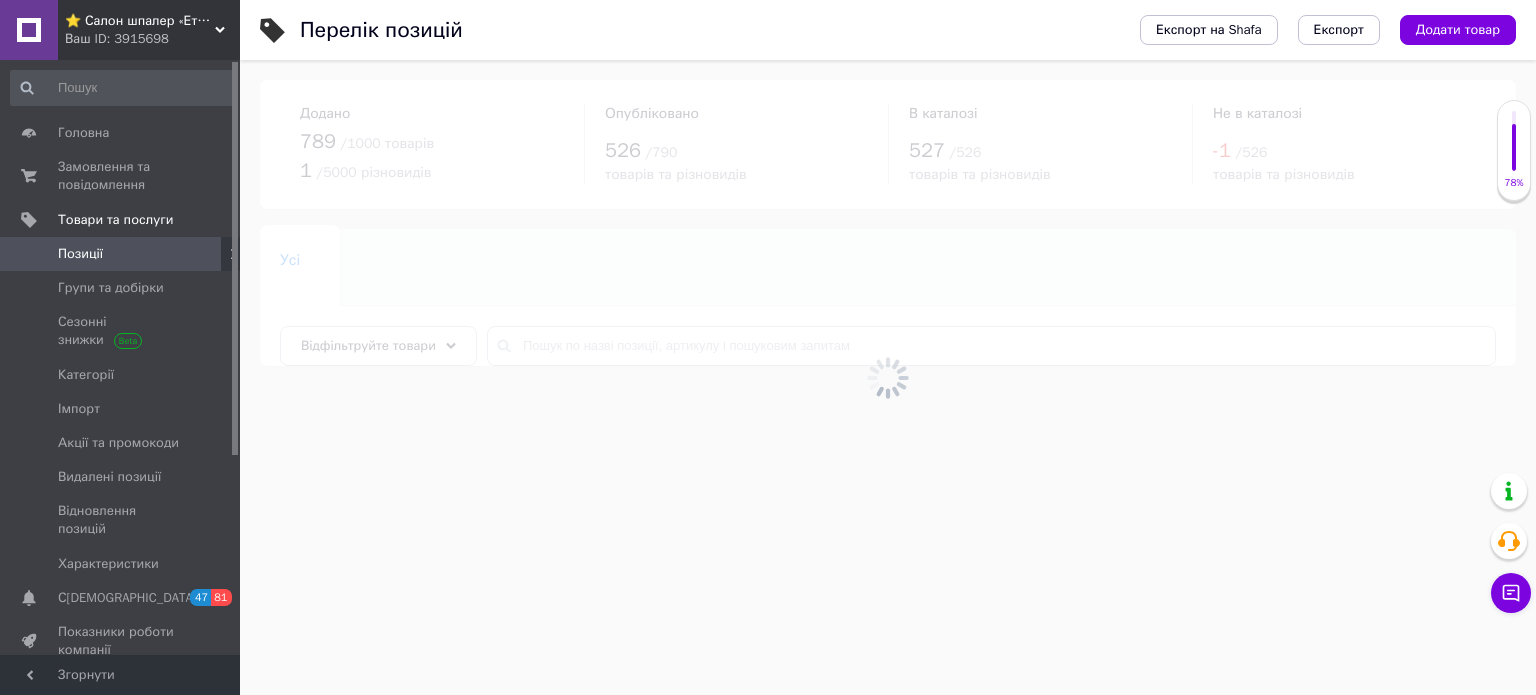 click at bounding box center [888, 377] 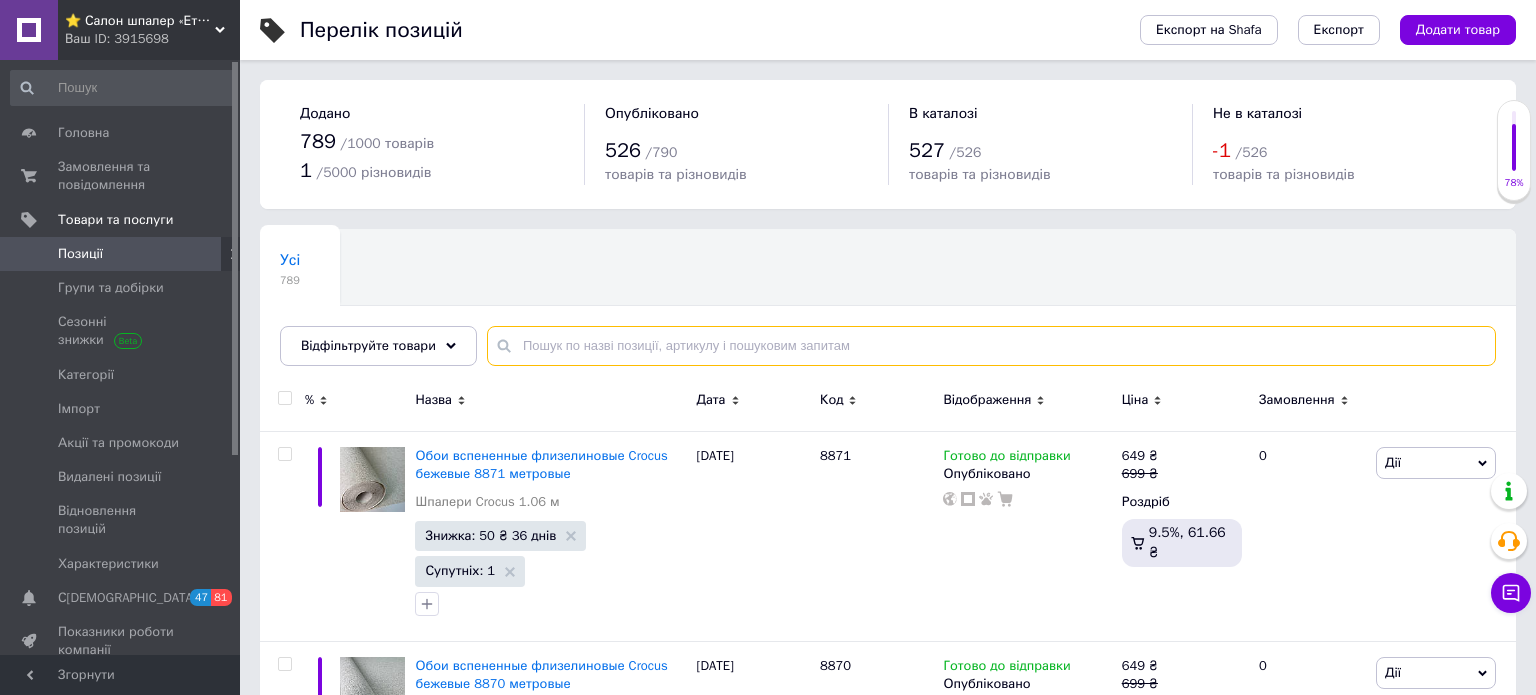 click at bounding box center (991, 346) 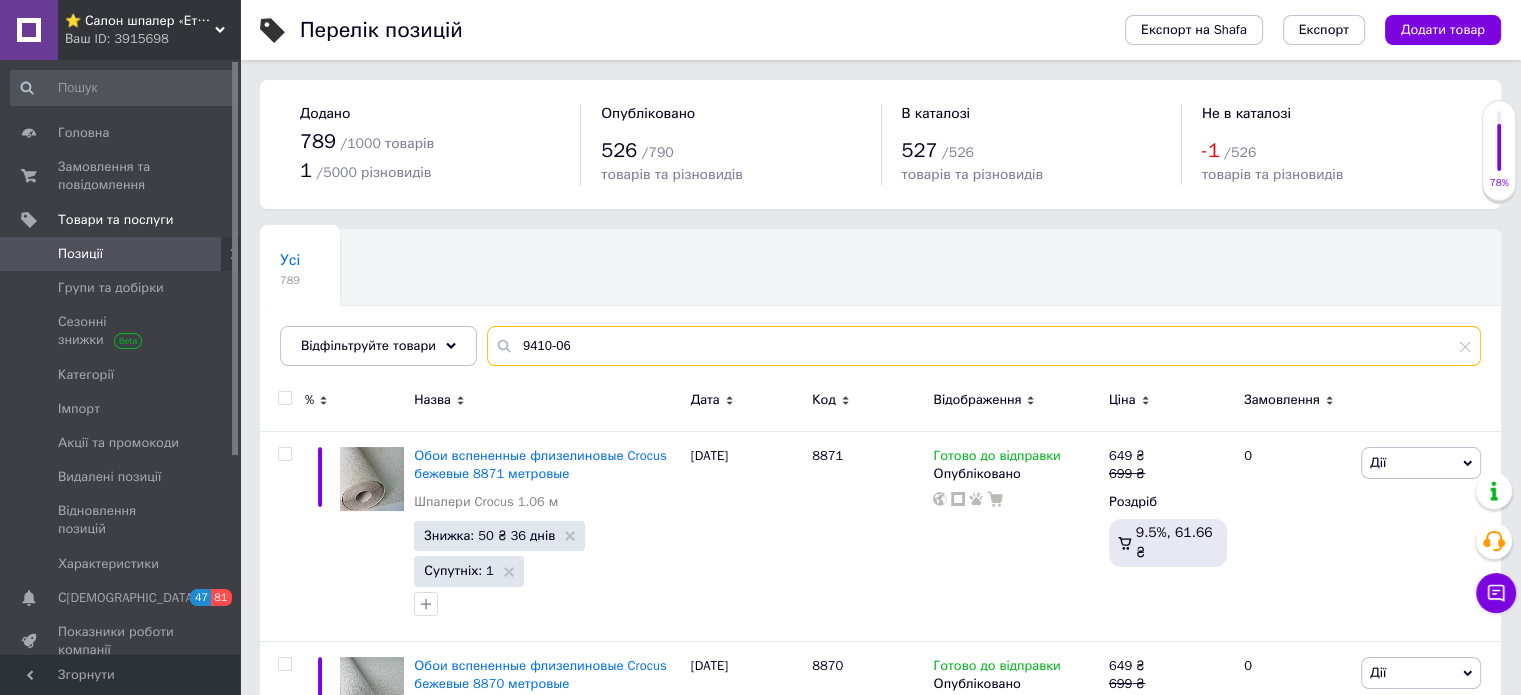 type on "9410-06" 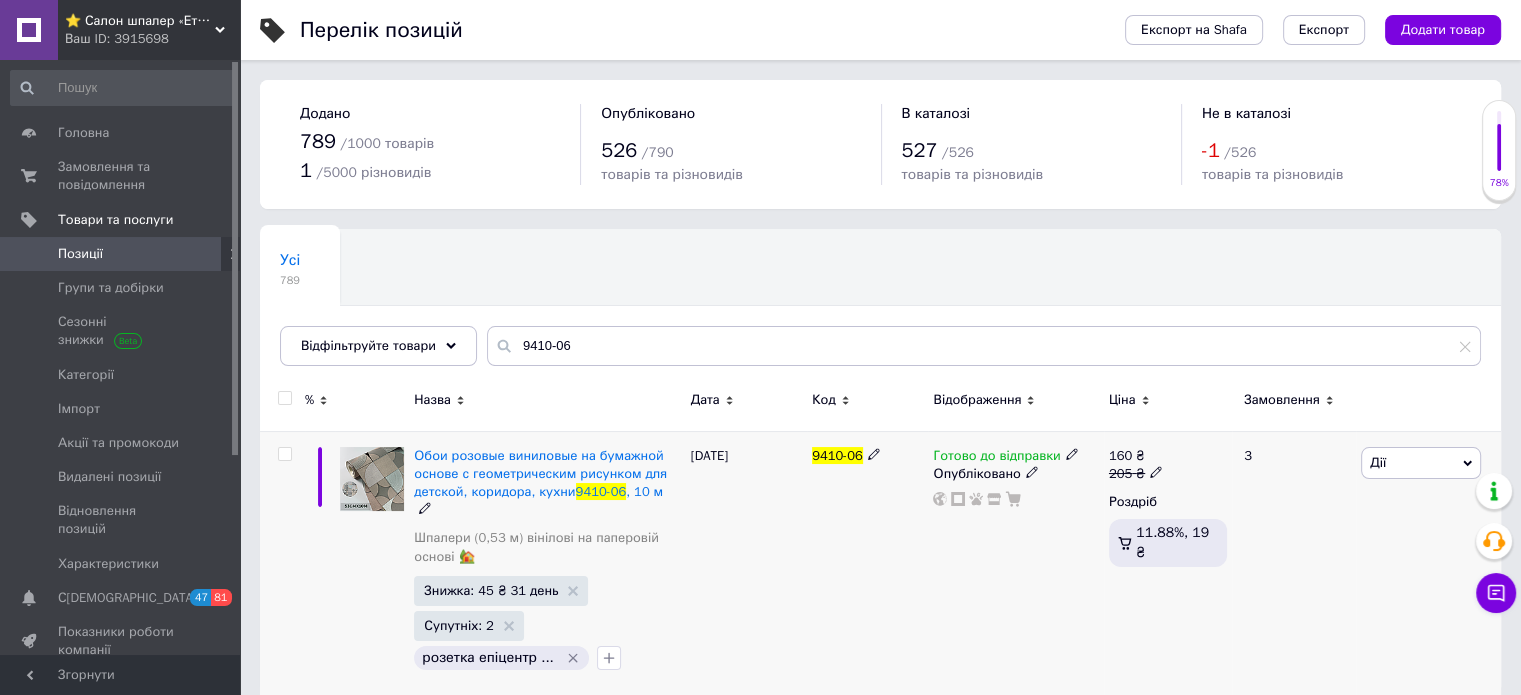 click on "Готово до відправки" at bounding box center [996, 458] 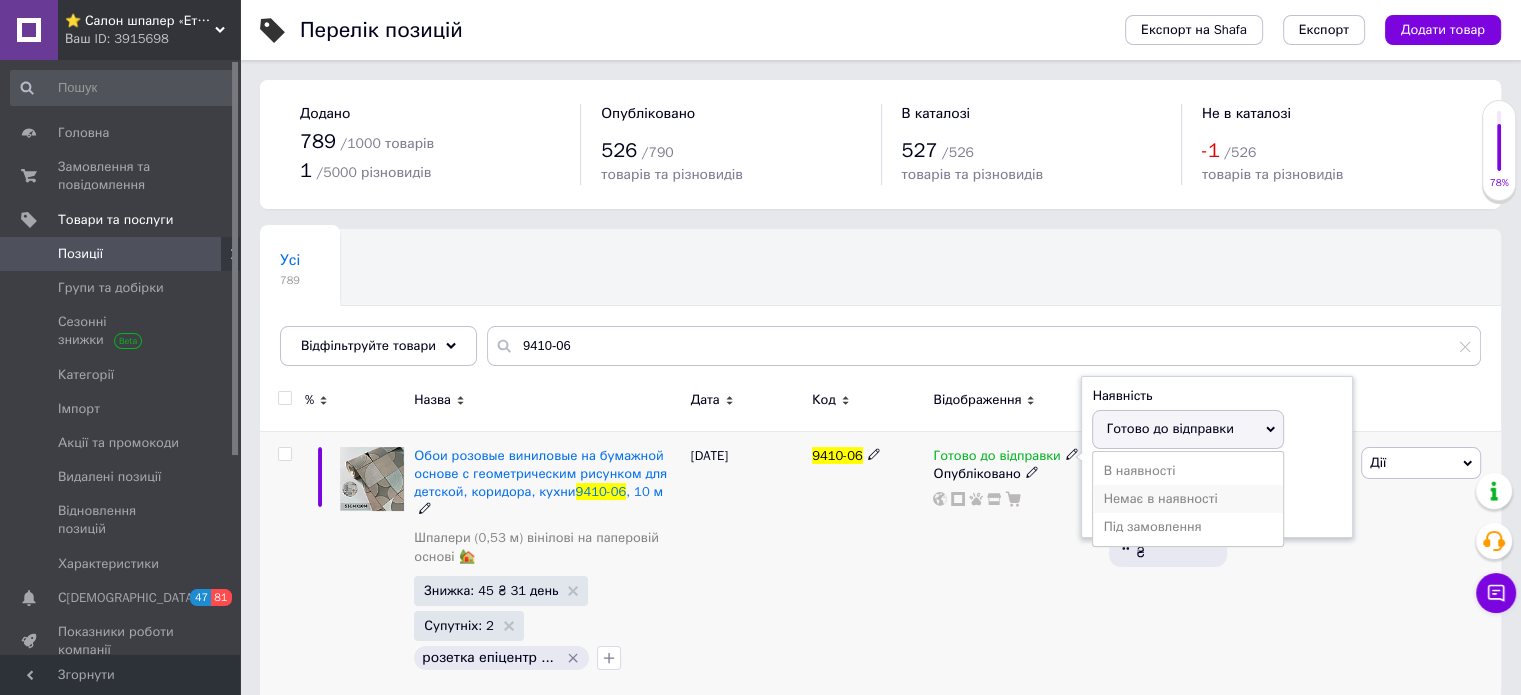 click on "Немає в наявності" at bounding box center [1188, 499] 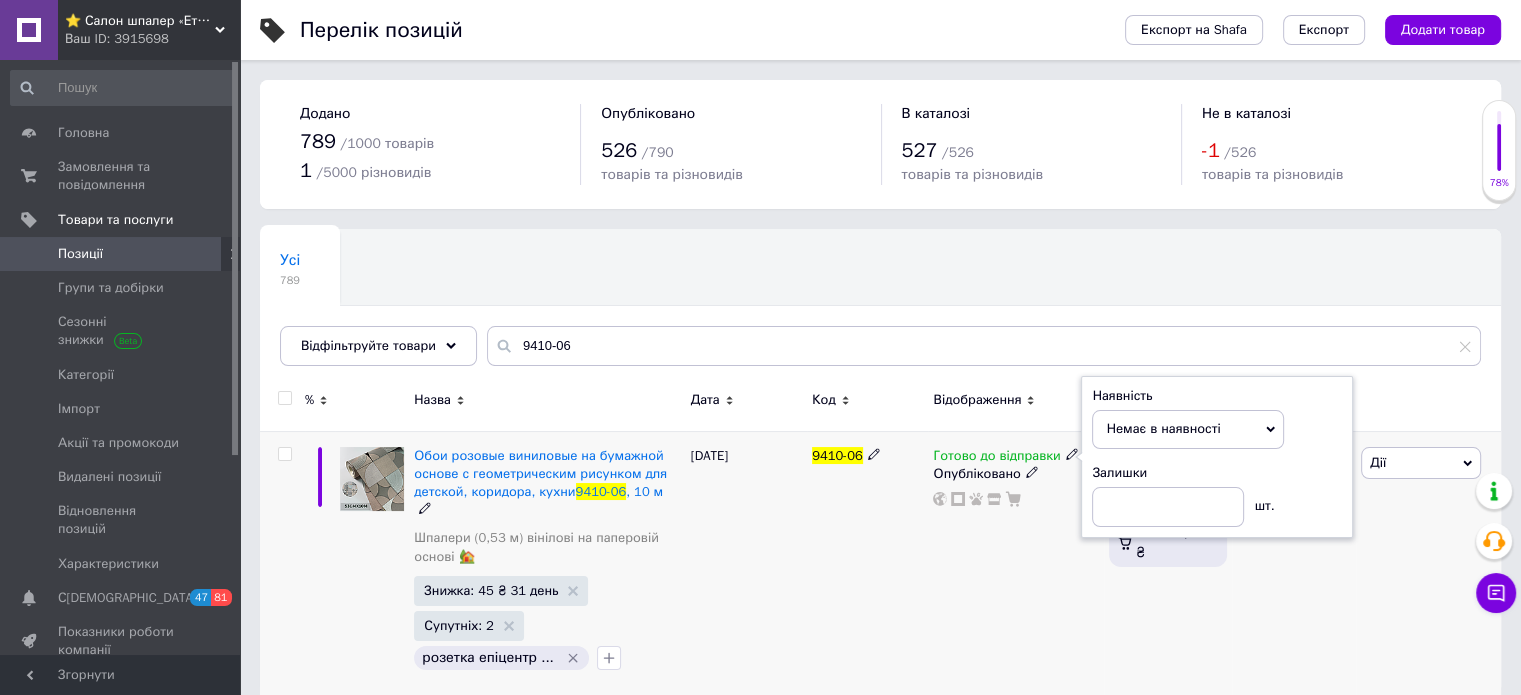 click 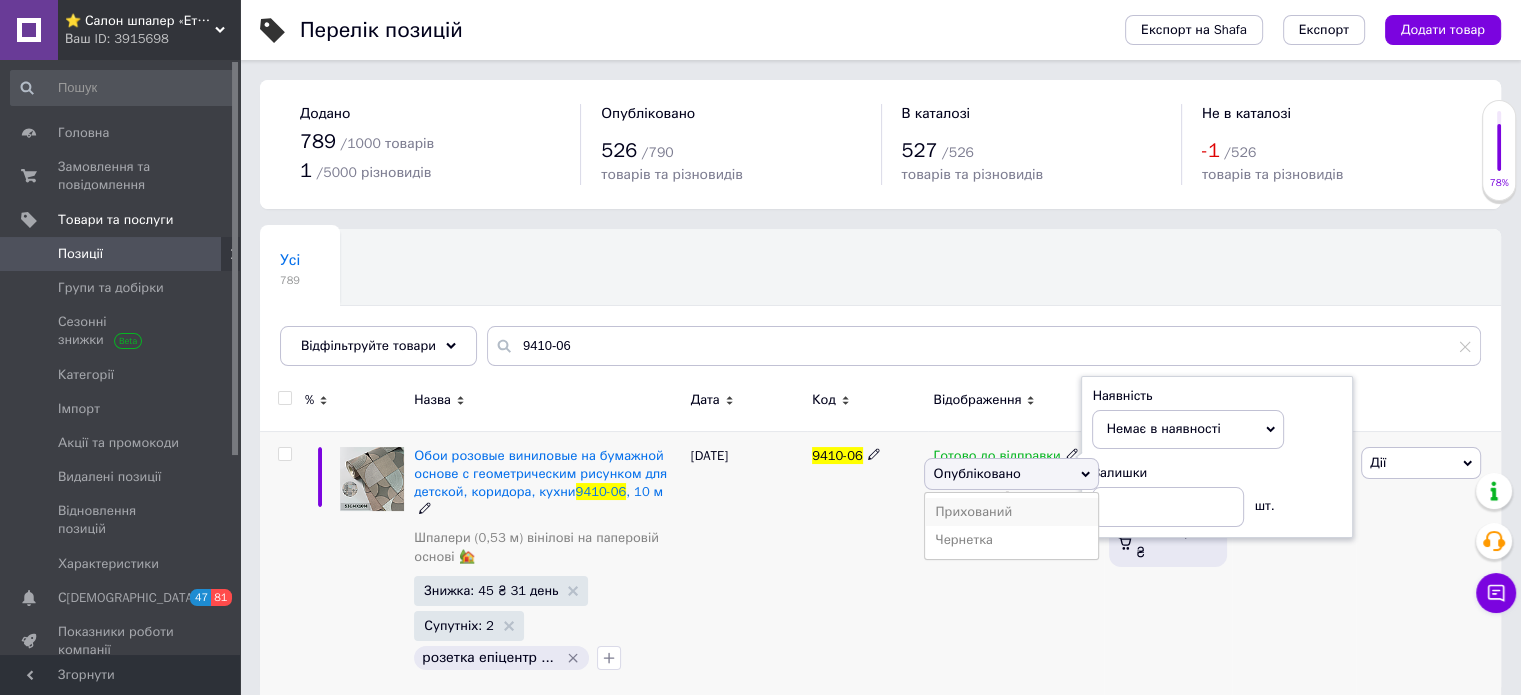 click on "Прихований" at bounding box center (1011, 512) 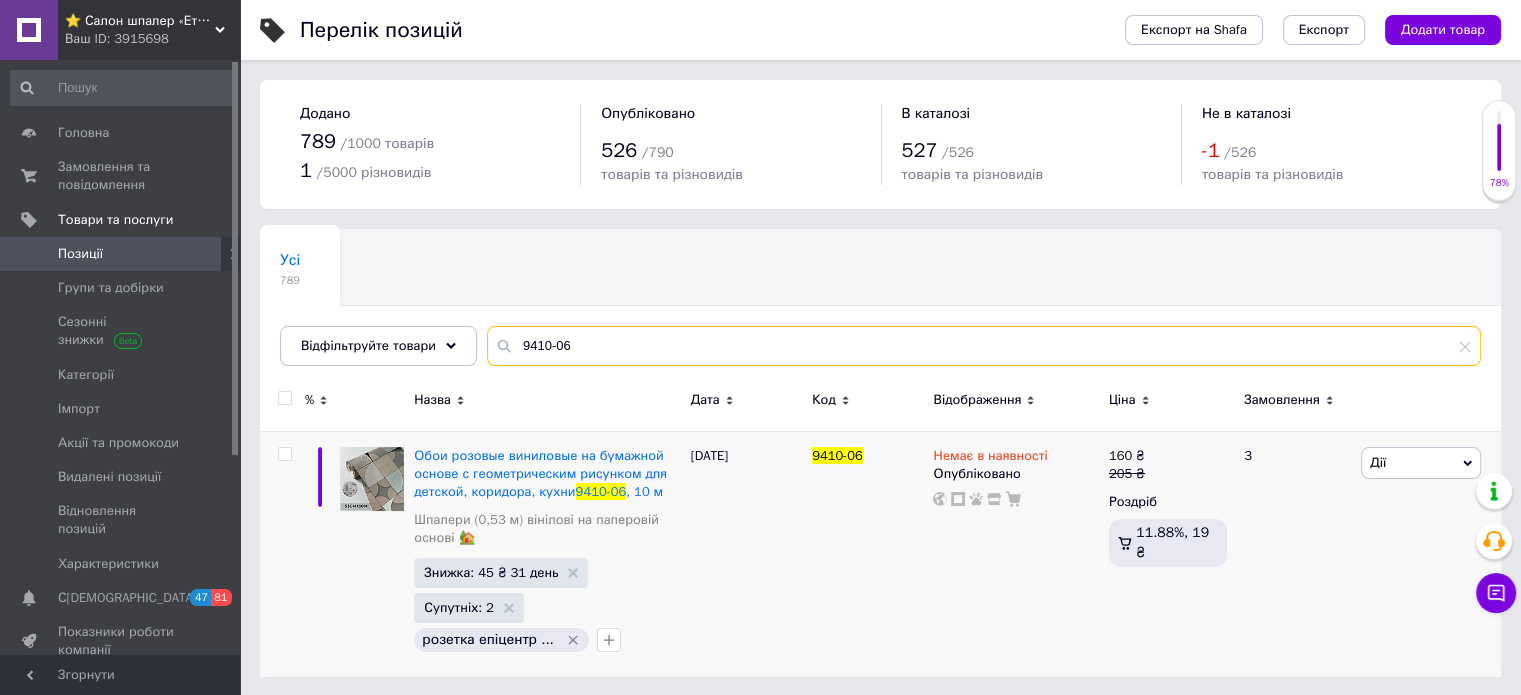 drag, startPoint x: 516, startPoint y: 354, endPoint x: 490, endPoint y: 365, distance: 28.231188 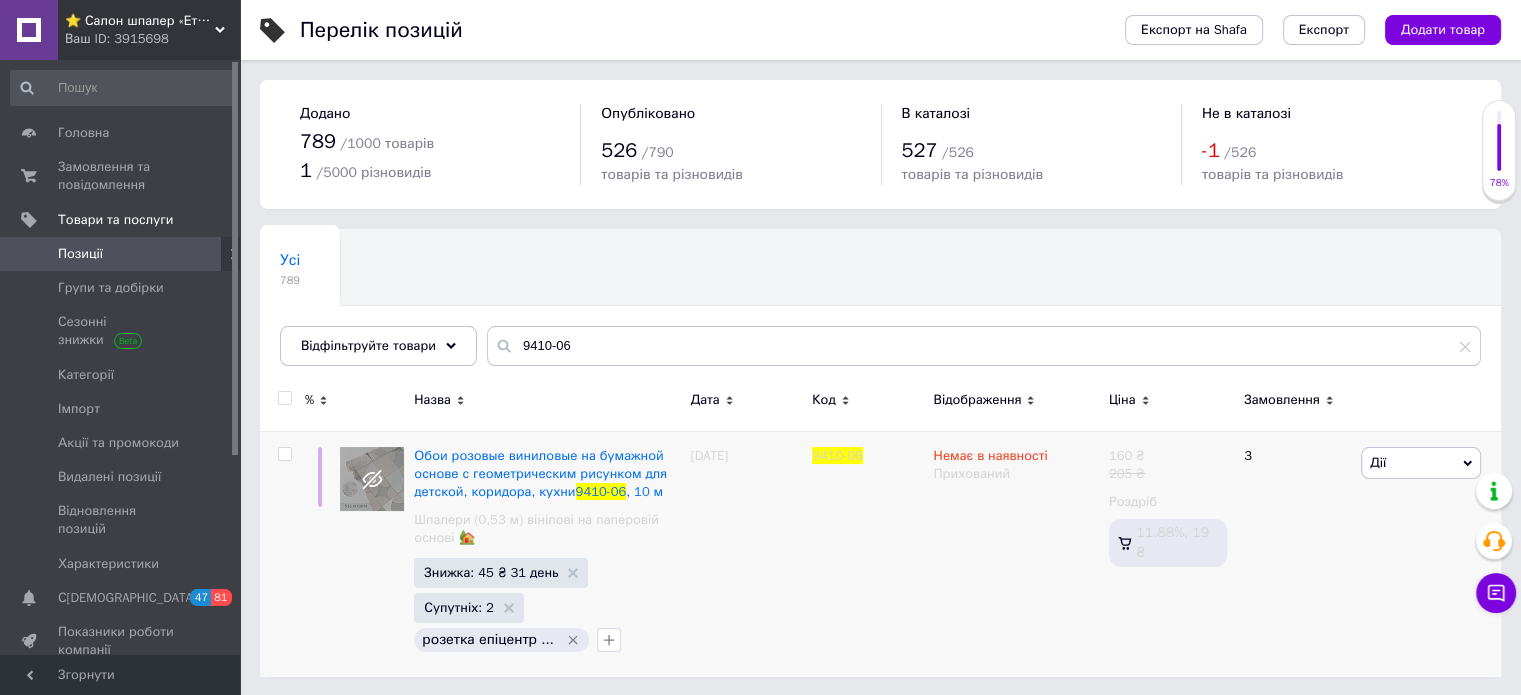 click on "Ваш ID: 3915698" at bounding box center (152, 39) 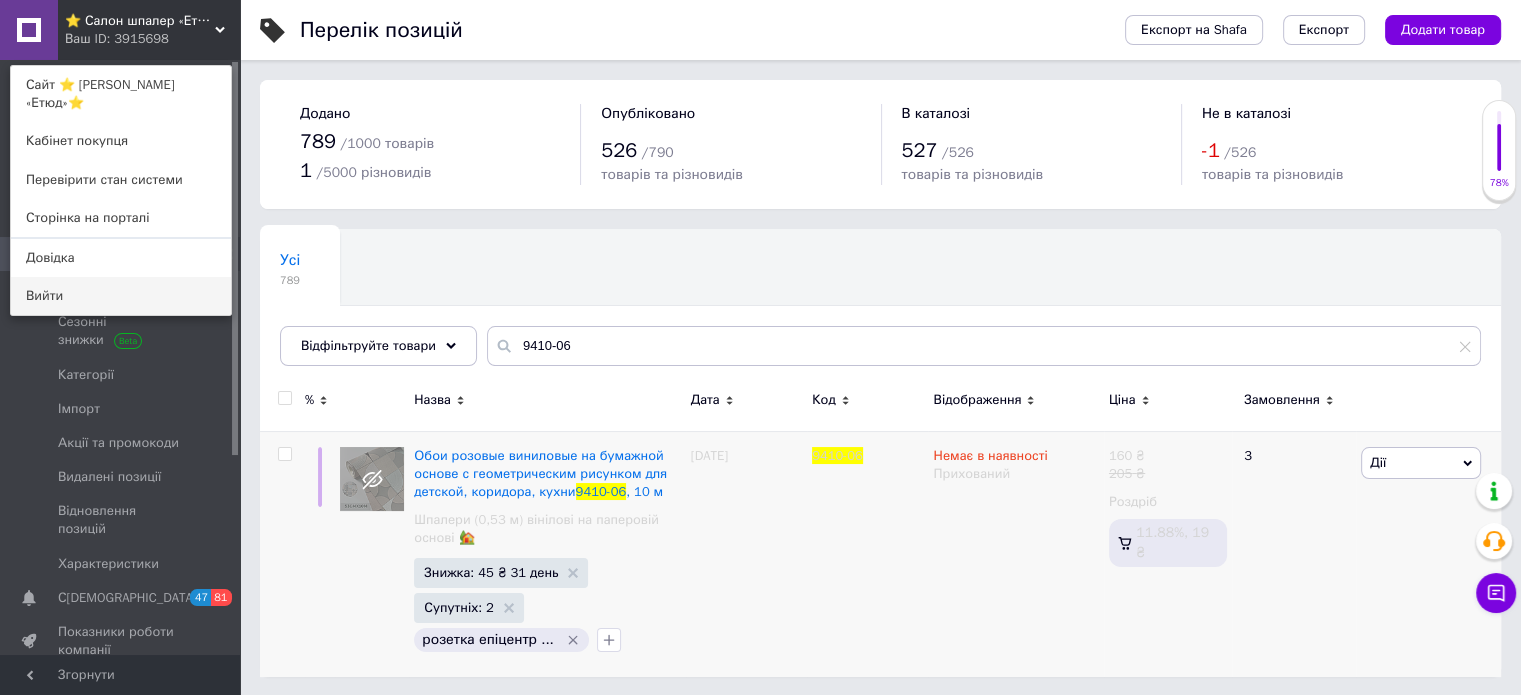 click on "Вийти" at bounding box center [121, 296] 